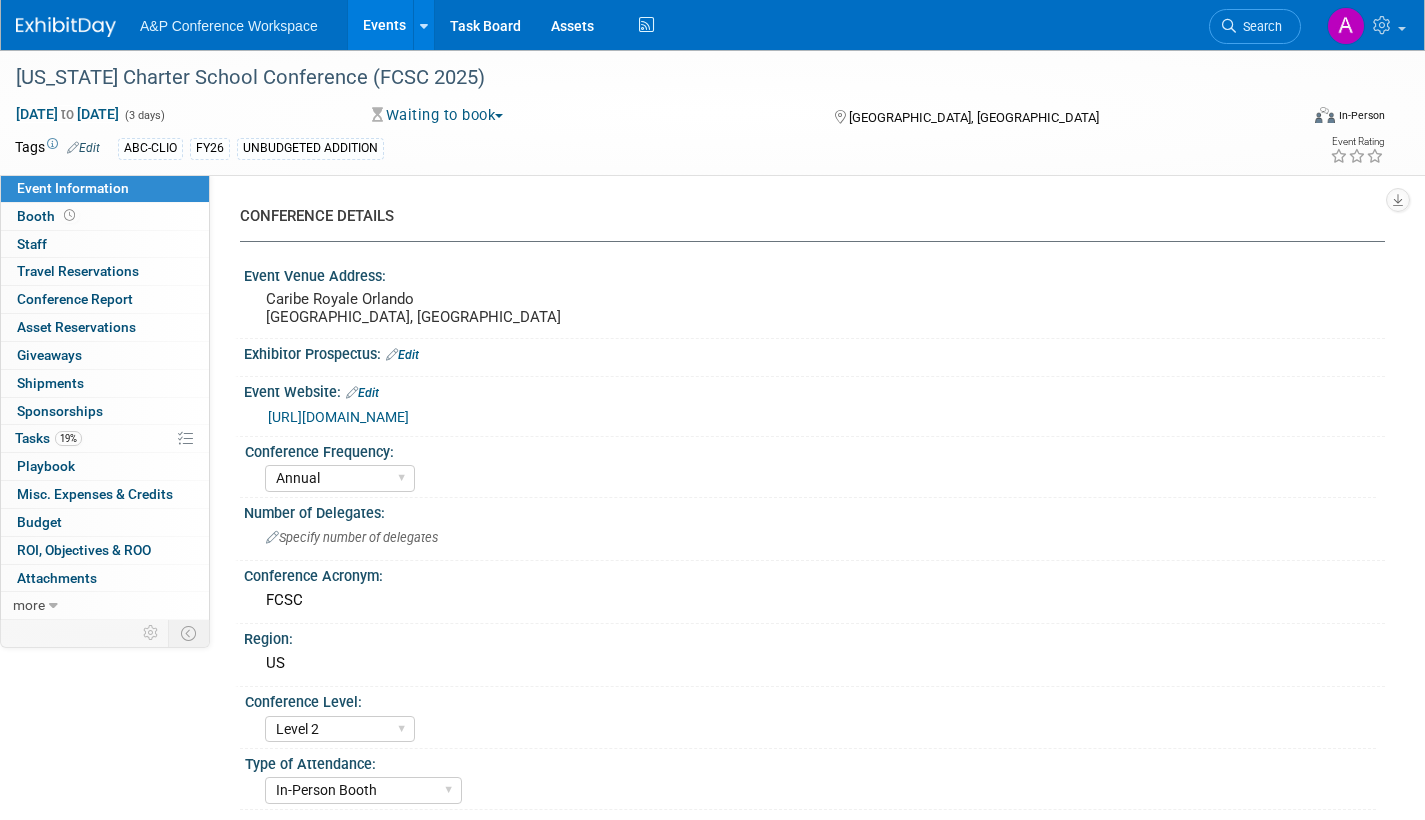 select on "Annual" 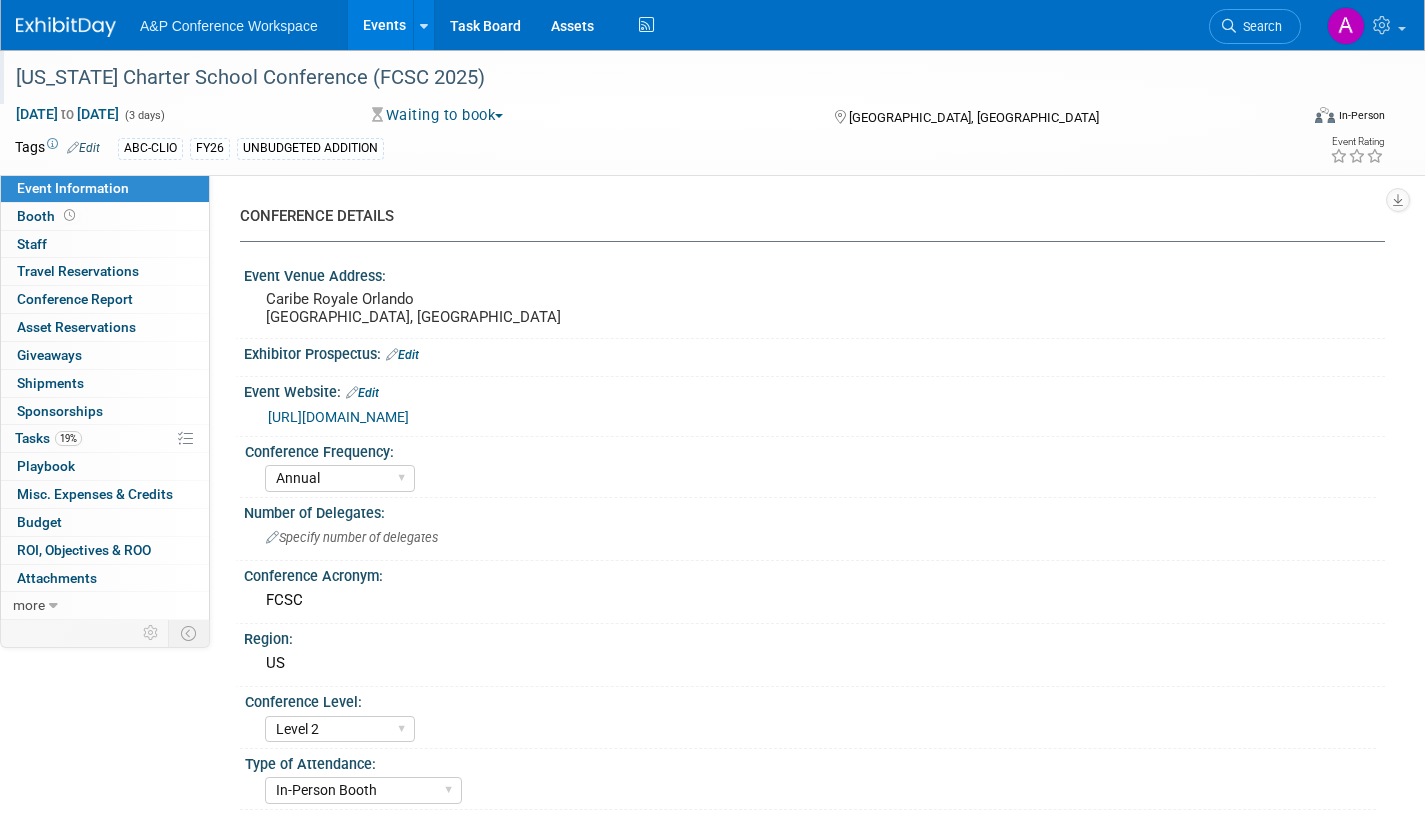scroll, scrollTop: 500, scrollLeft: 0, axis: vertical 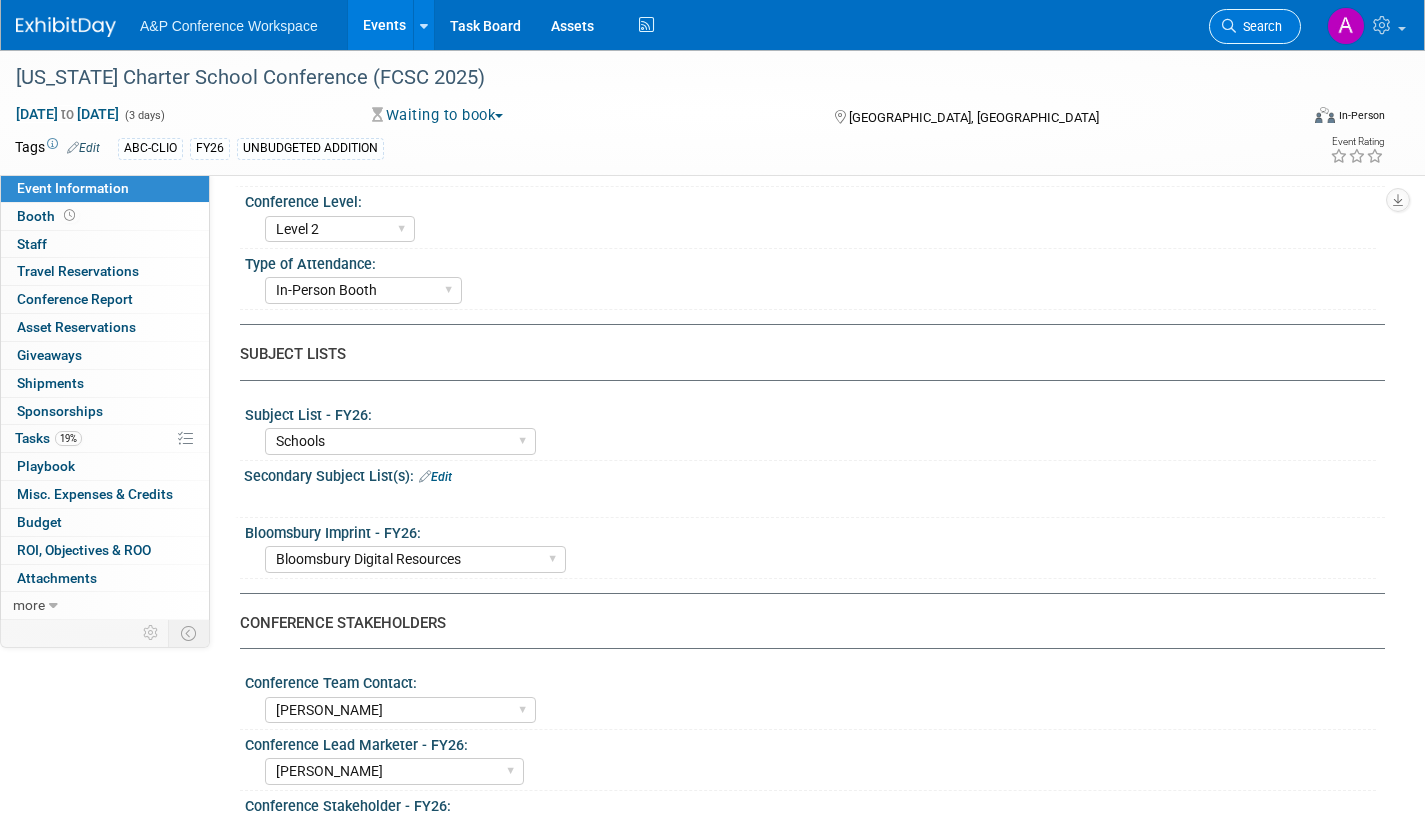 click on "Search" at bounding box center (1259, 26) 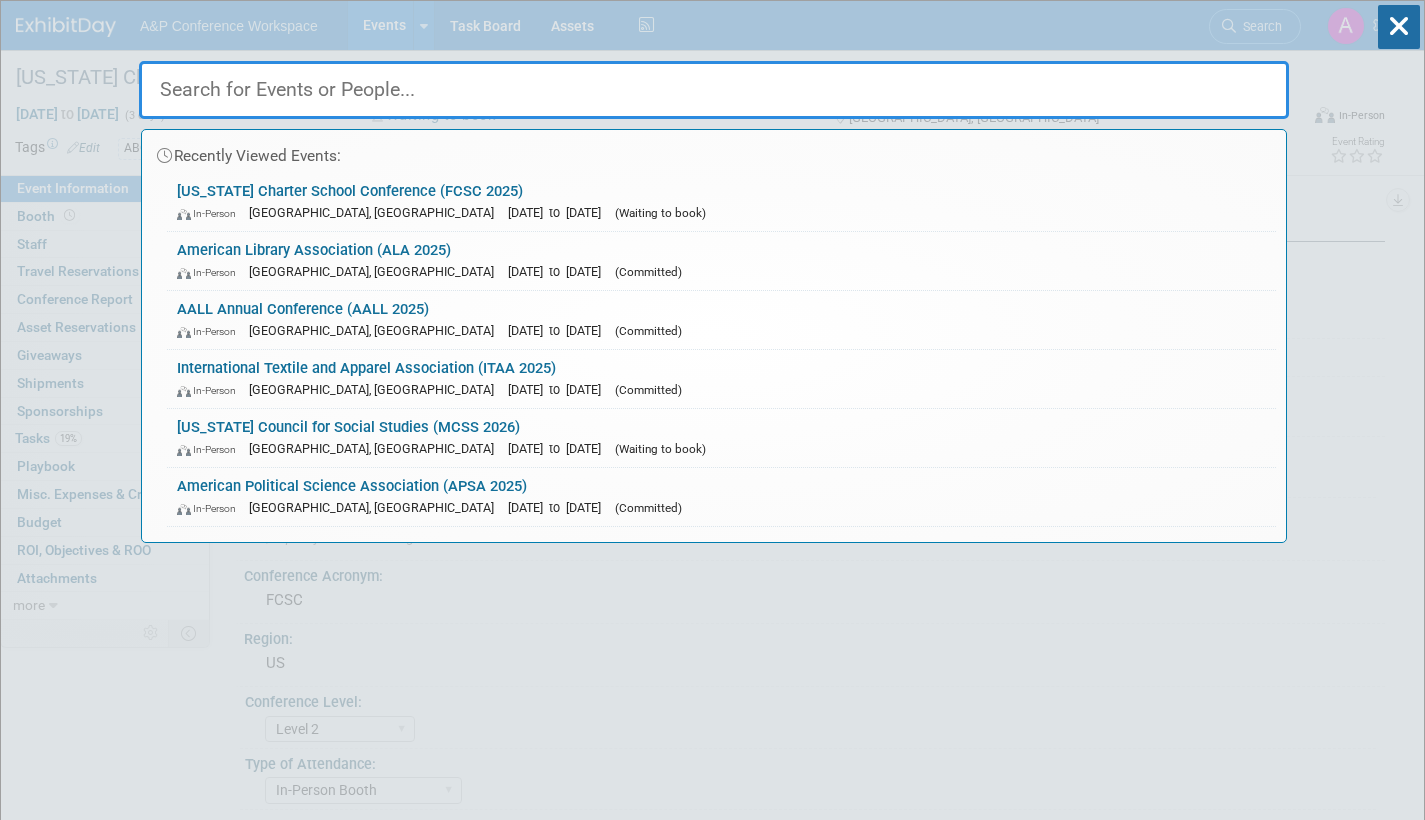click on "In-Person
St. Louis, MO
Nov 19, 2025  to  Nov 22, 2025
(Committed)" at bounding box center [721, 389] 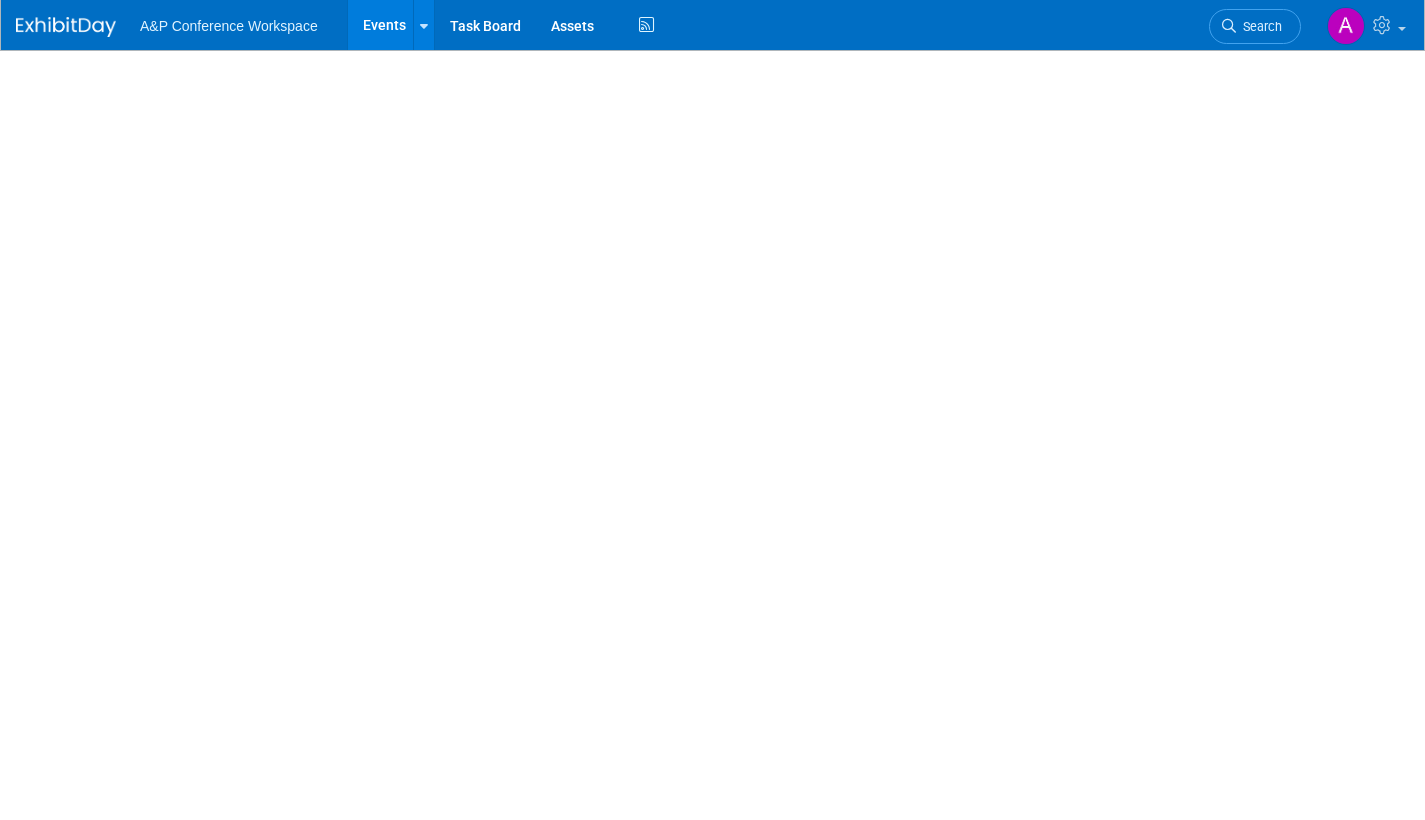 scroll, scrollTop: 0, scrollLeft: 0, axis: both 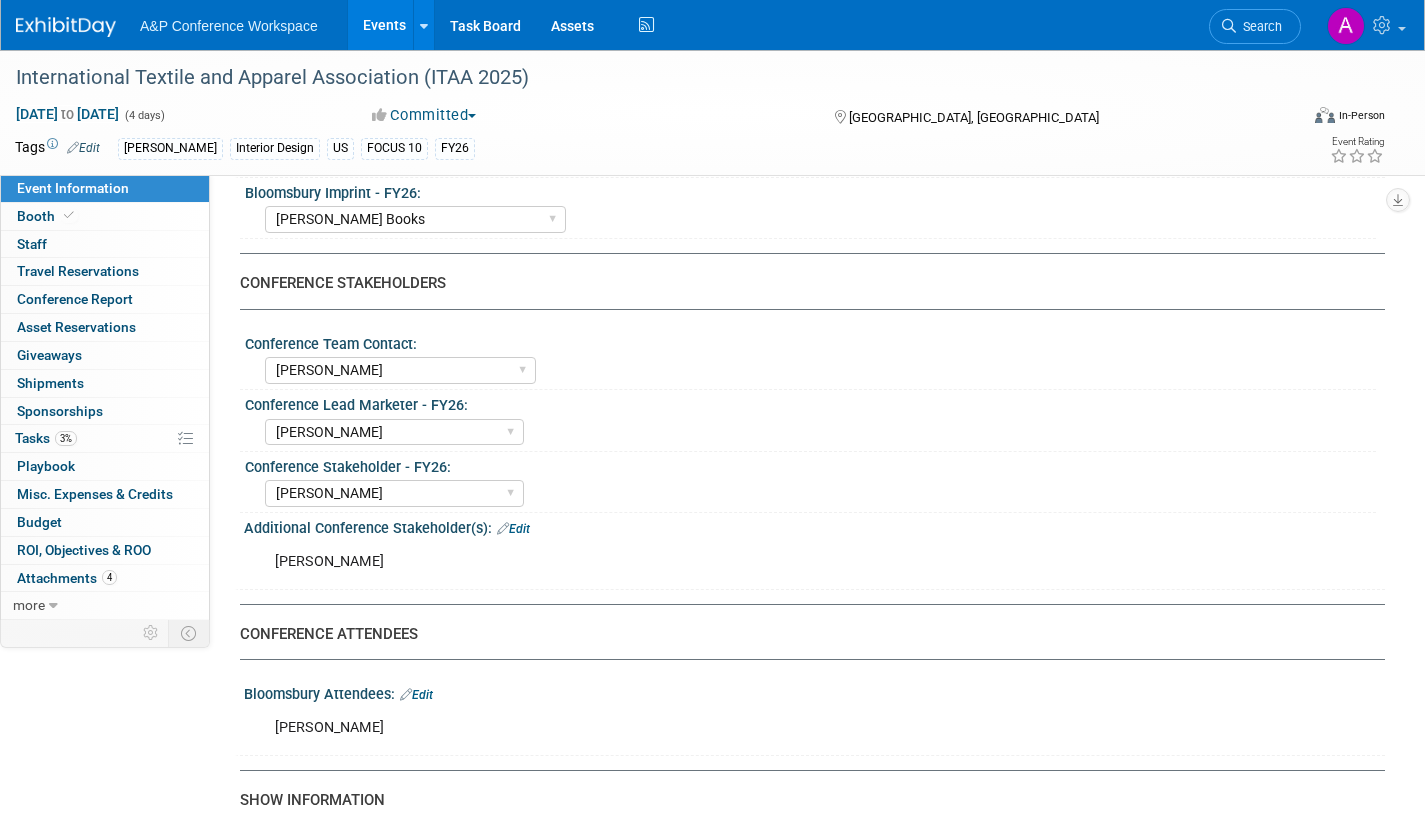 click on "Edit" at bounding box center [513, 529] 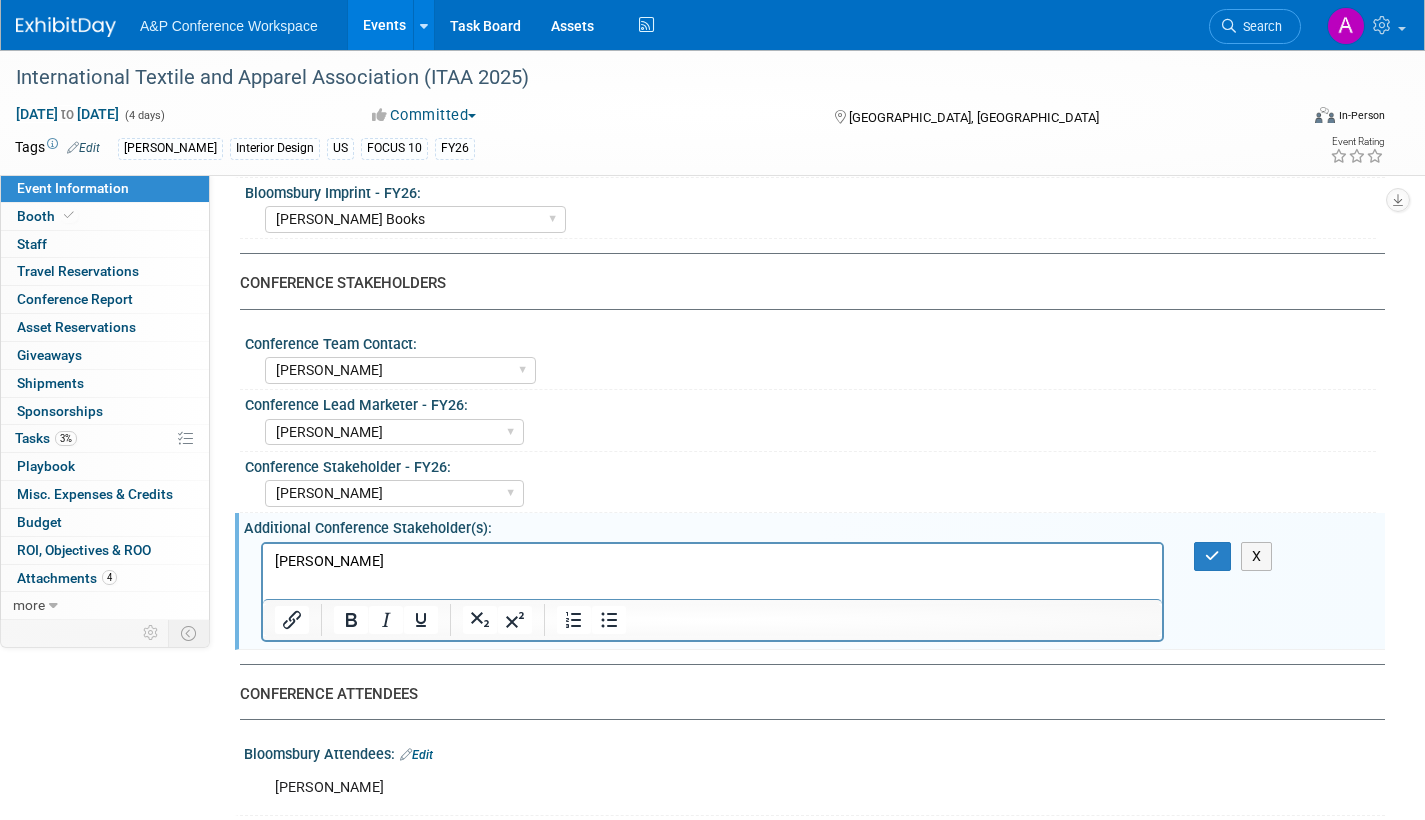 scroll, scrollTop: 0, scrollLeft: 0, axis: both 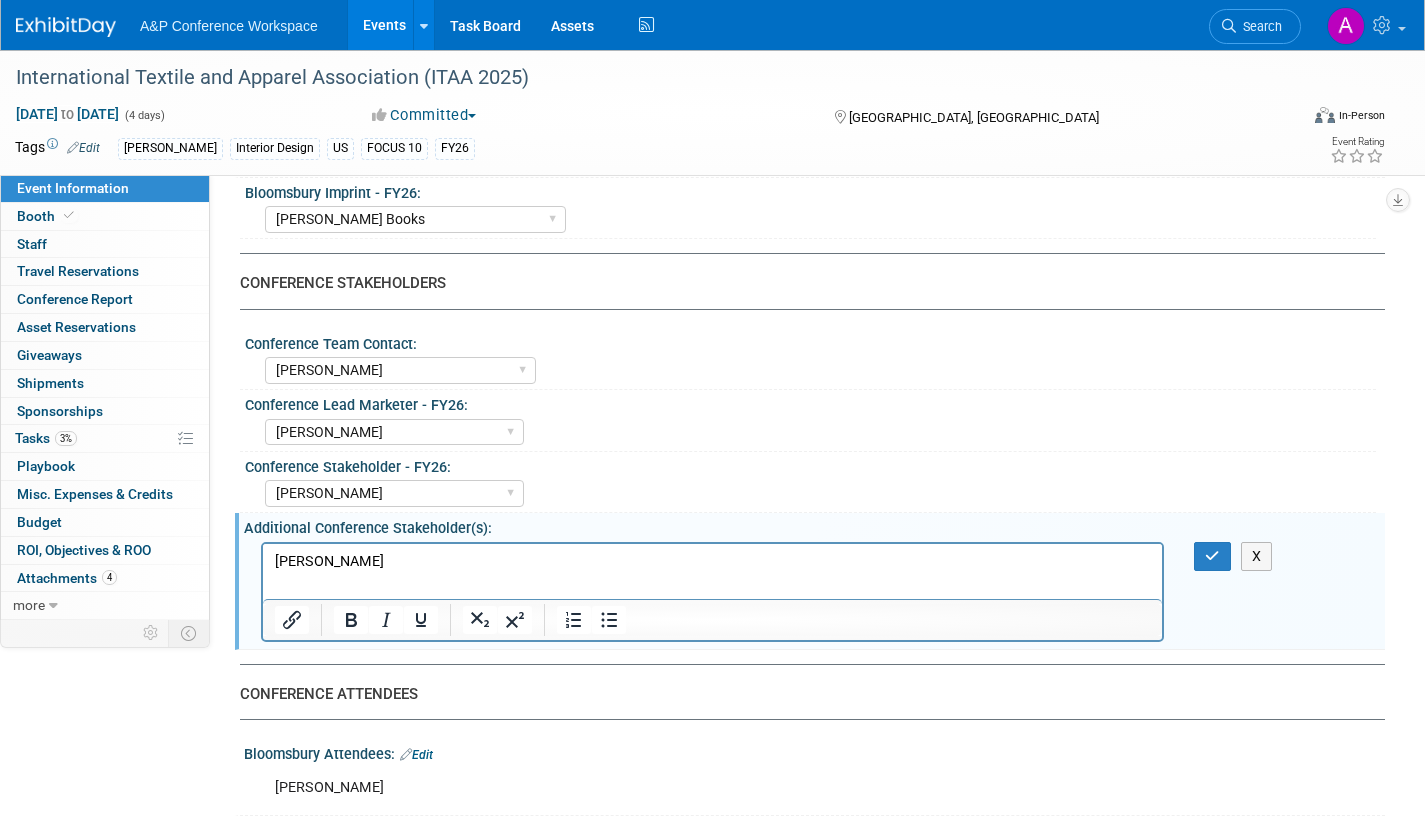 type 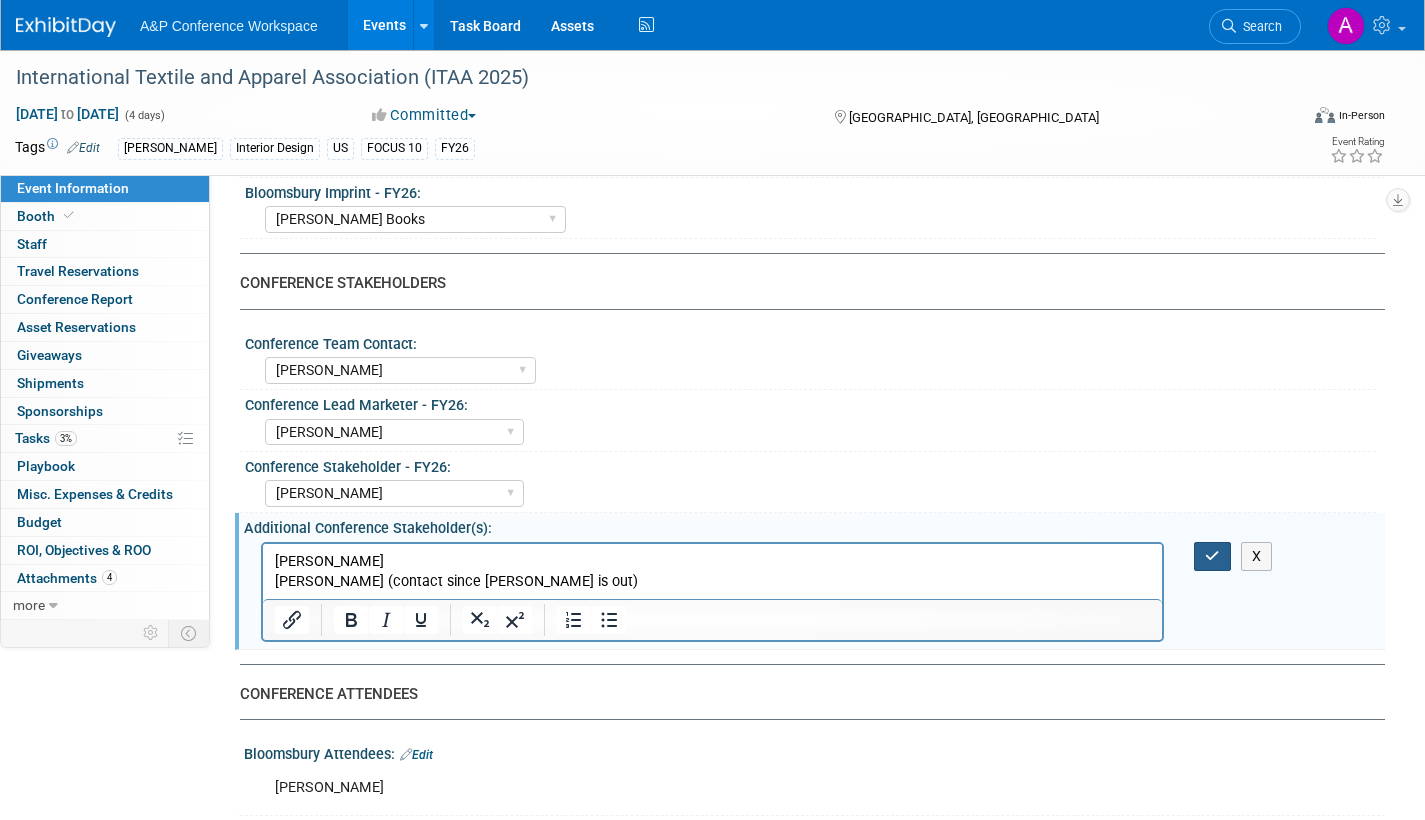 click at bounding box center [1212, 556] 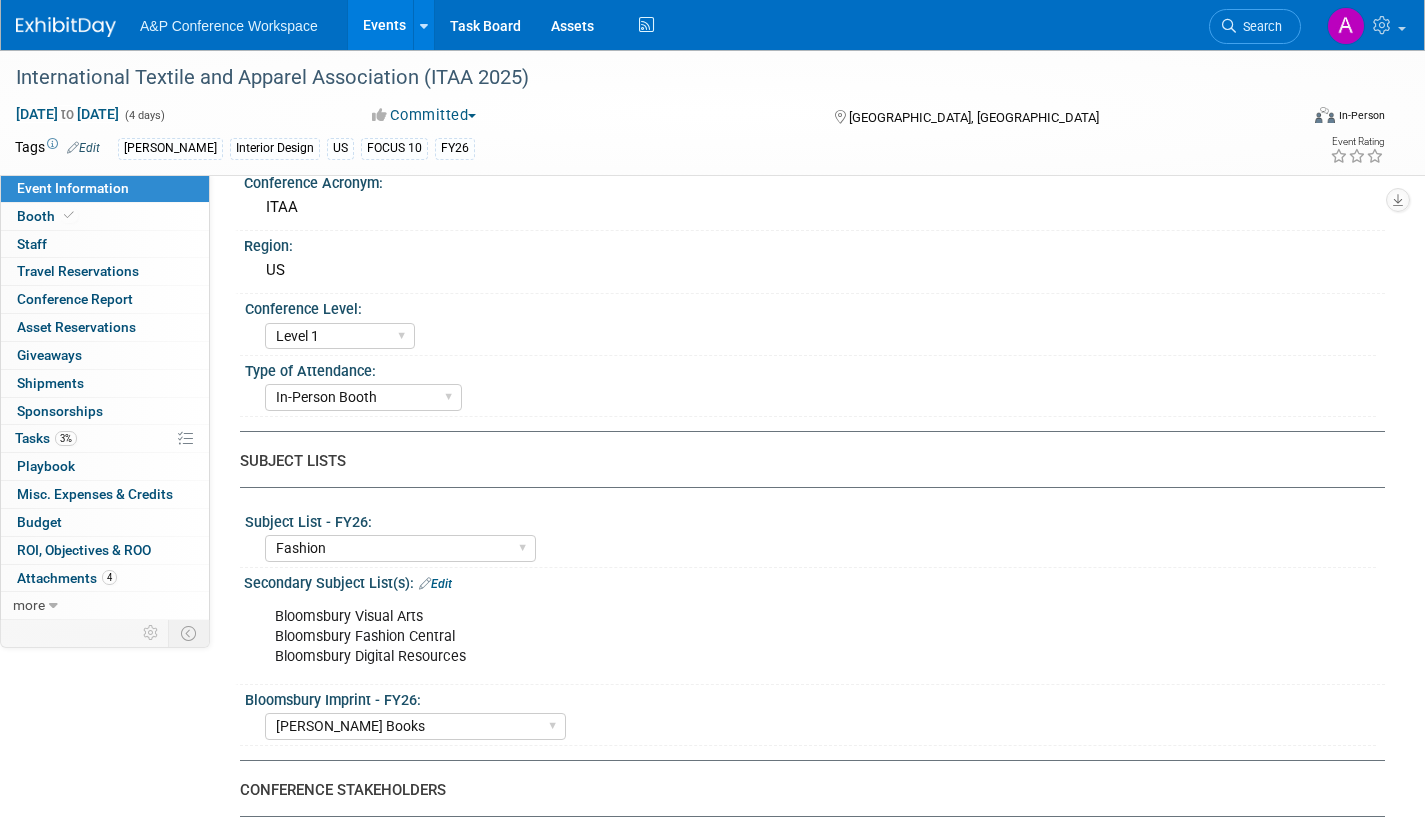 scroll, scrollTop: 400, scrollLeft: 0, axis: vertical 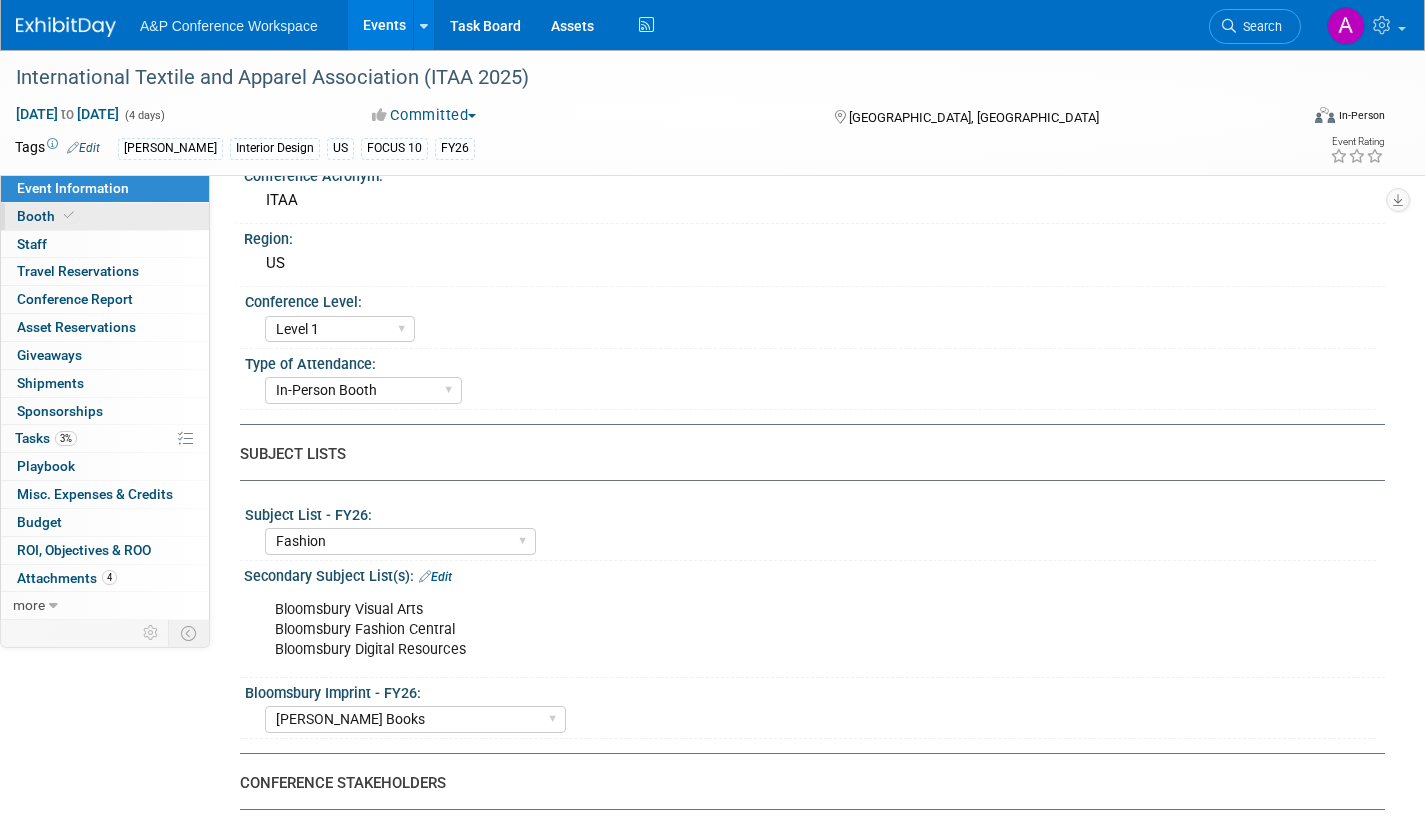 click on "Booth" at bounding box center [47, 216] 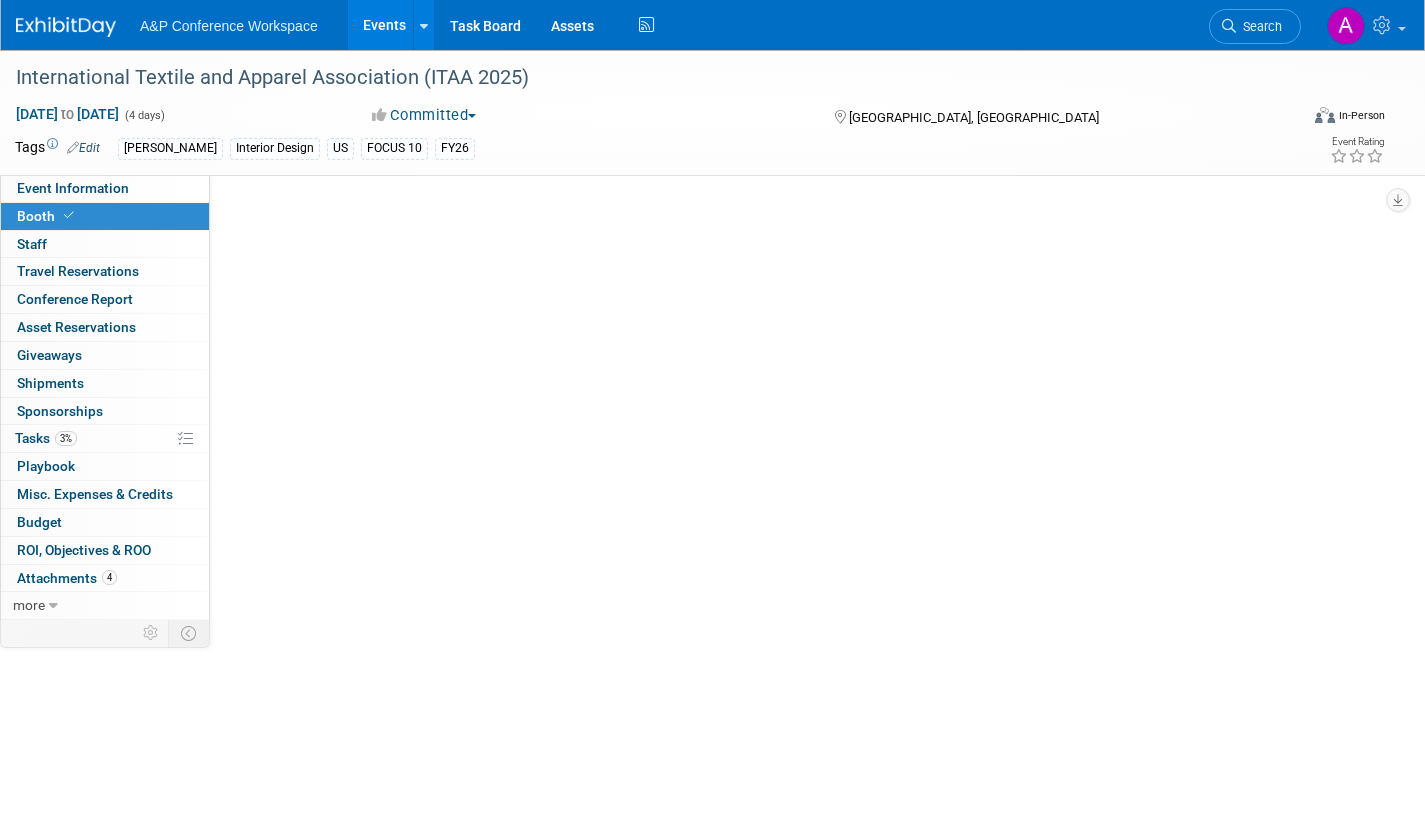 scroll, scrollTop: 0, scrollLeft: 0, axis: both 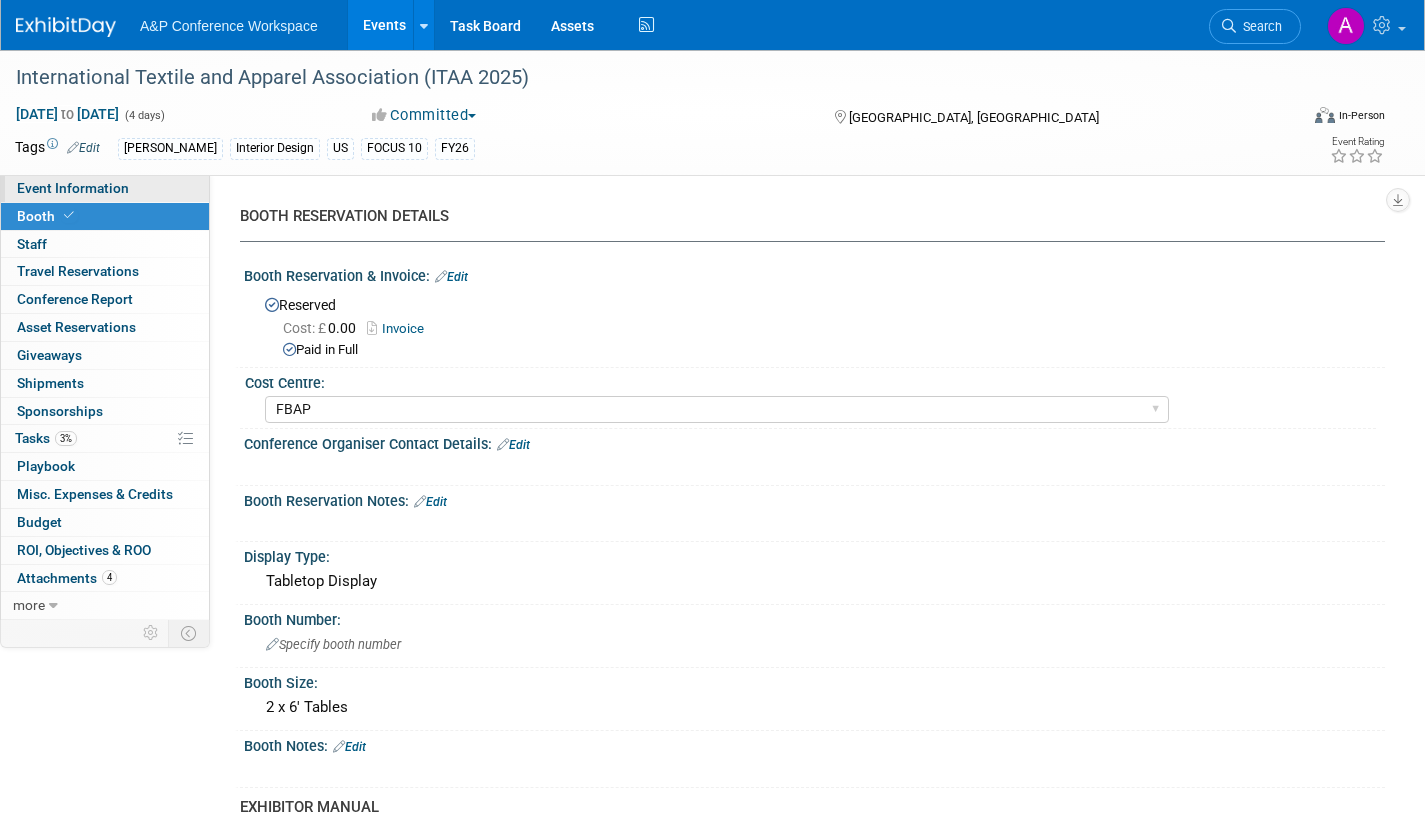 click on "Event Information" at bounding box center [73, 188] 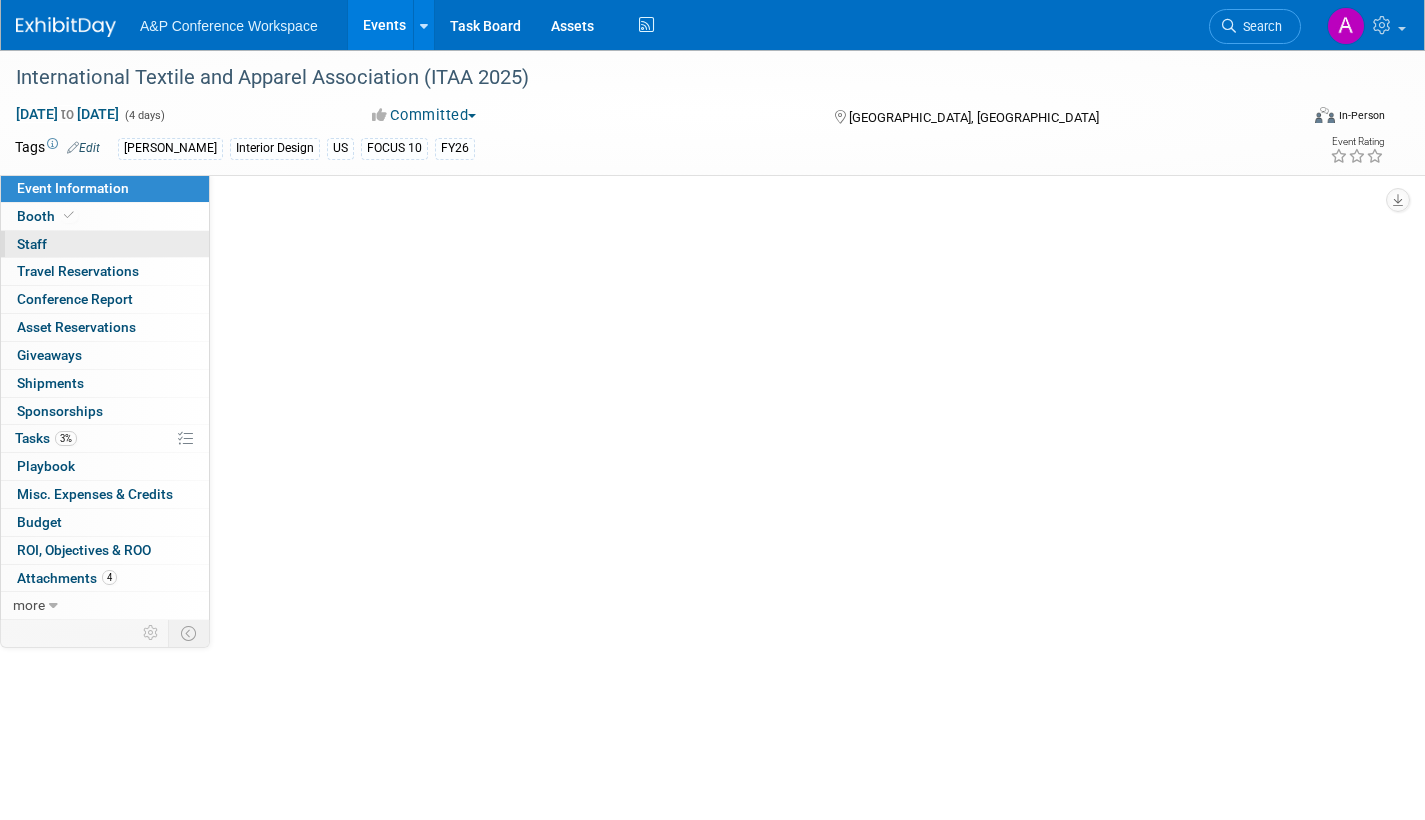 select on "Level 1" 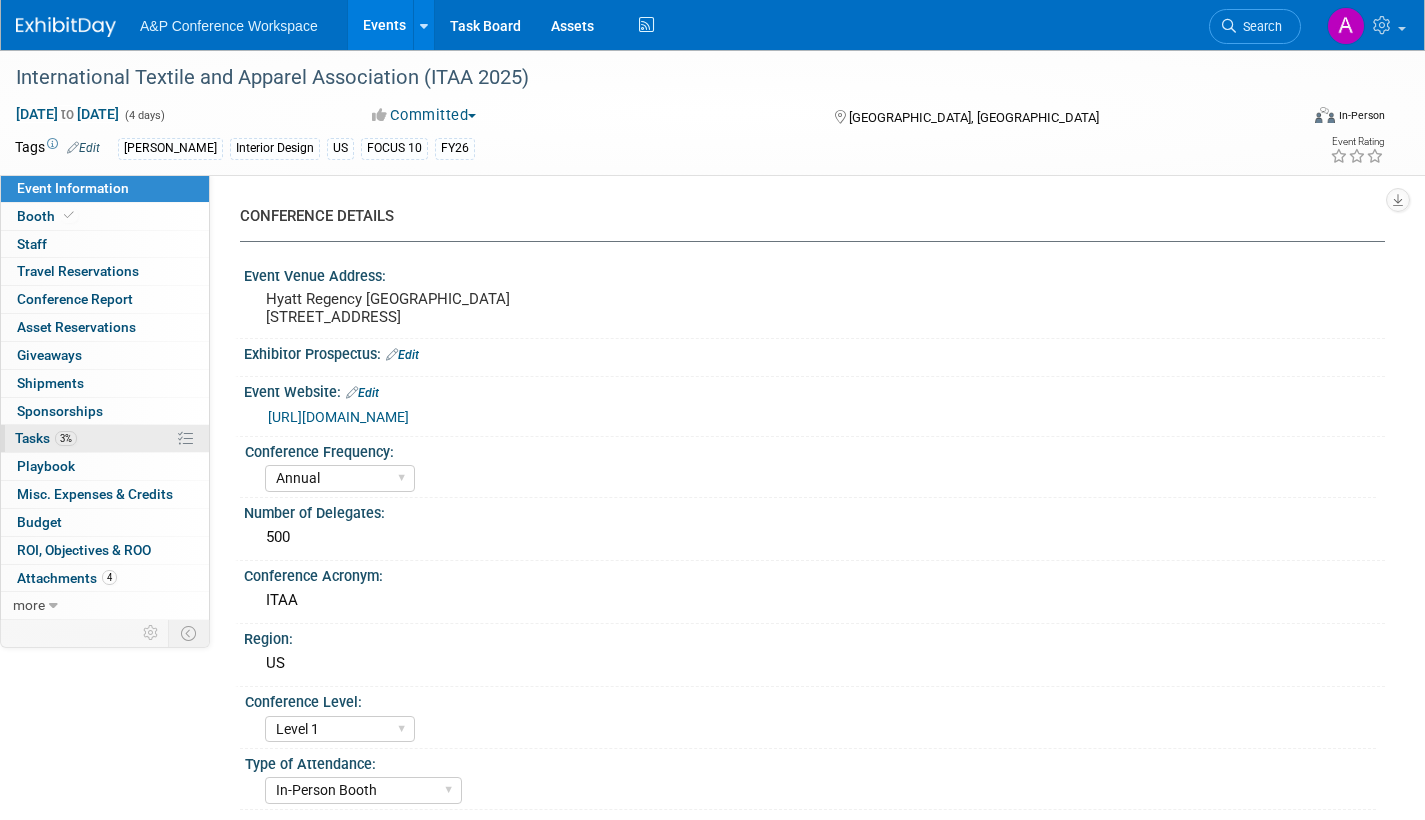 click on "Tasks 3%" at bounding box center [46, 438] 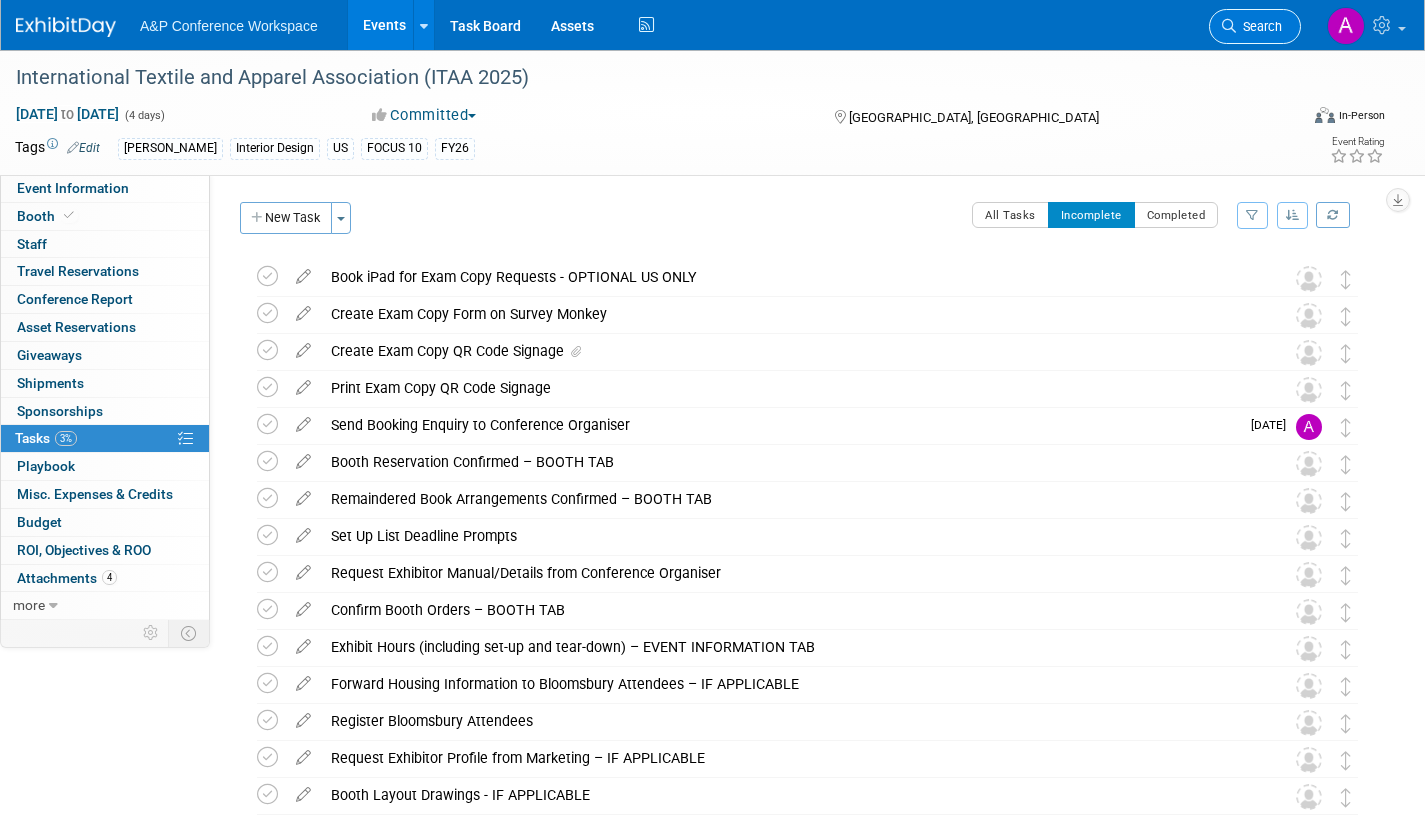 click on "Search" at bounding box center [1255, 26] 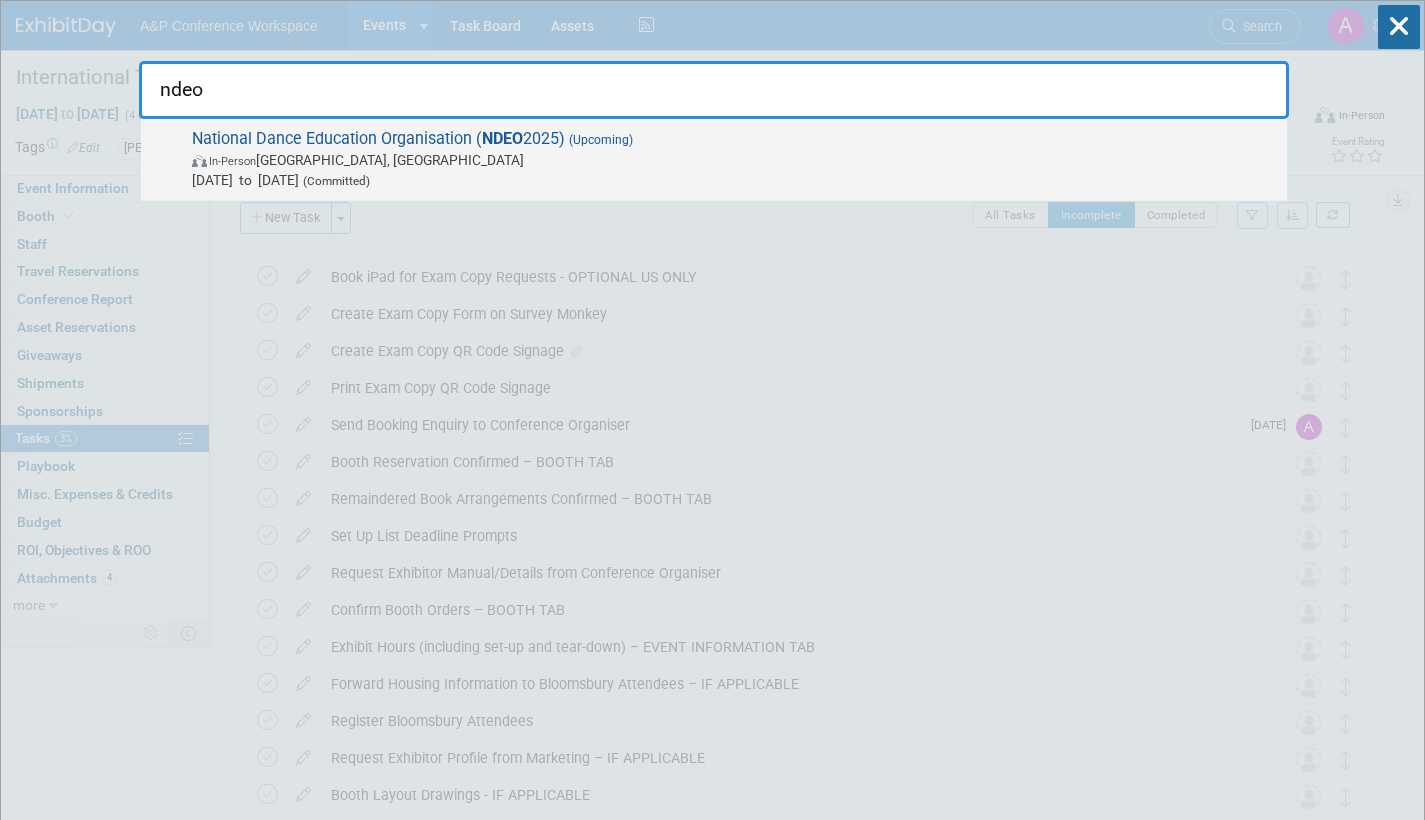 type on "ndeo" 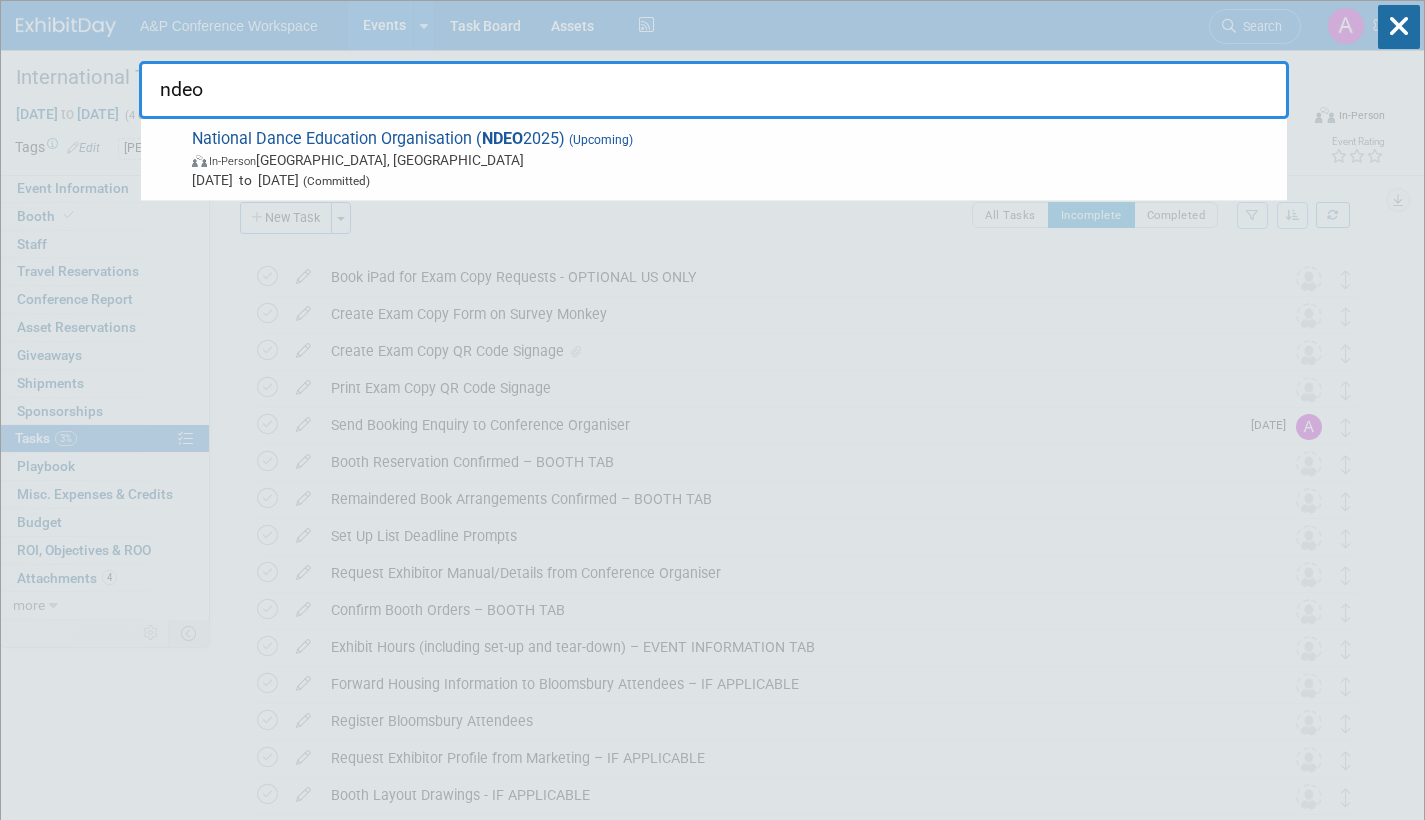 click on "In-Person     Detroit, MI" at bounding box center [734, 160] 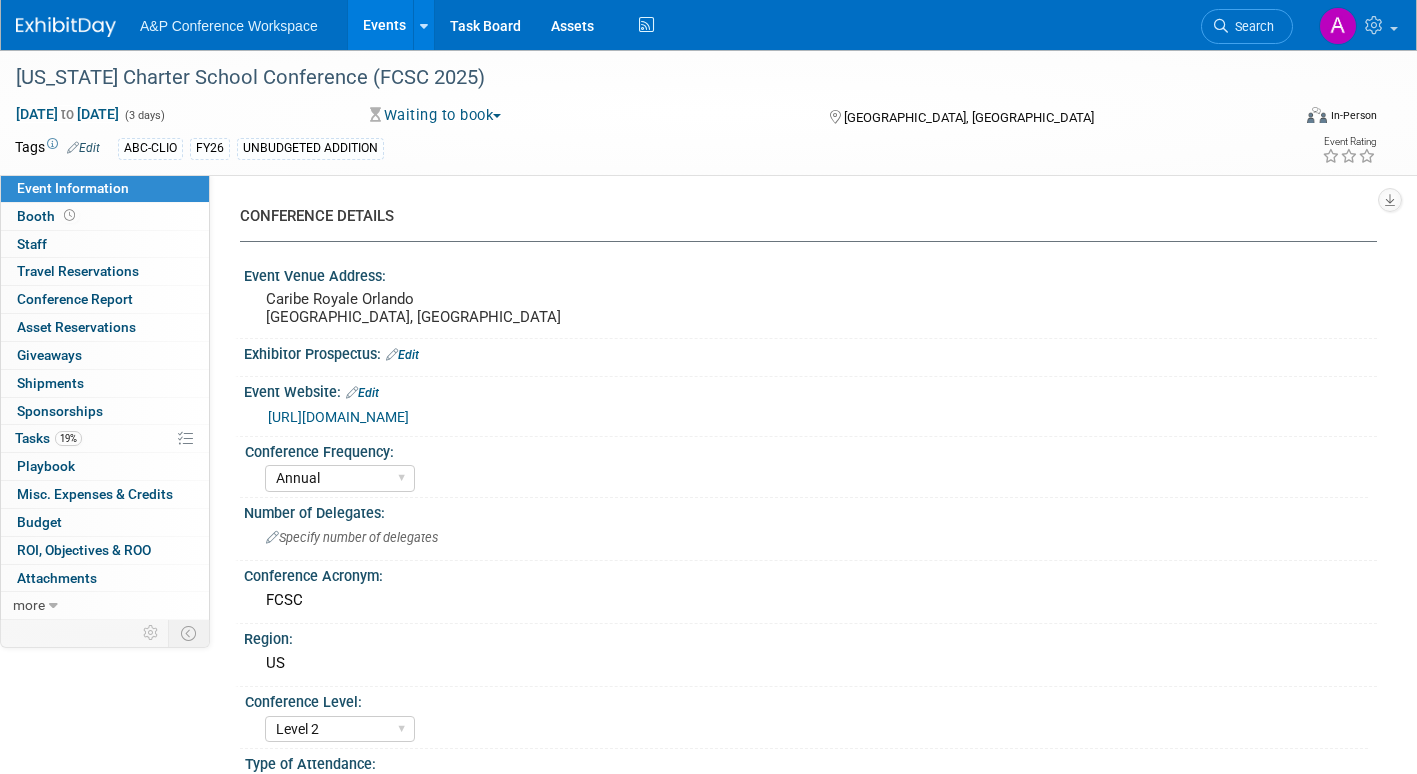 select on "Annual" 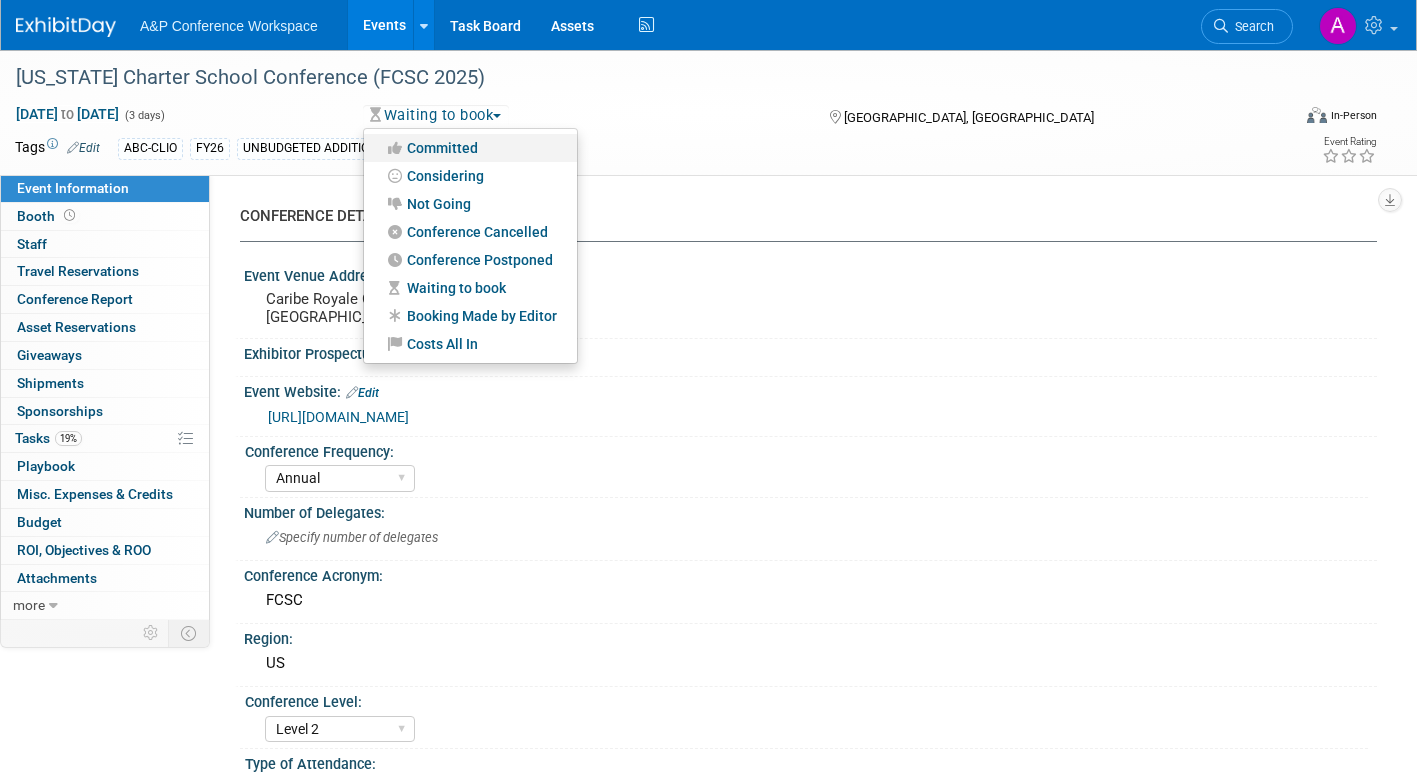 click on "Committed" at bounding box center (470, 148) 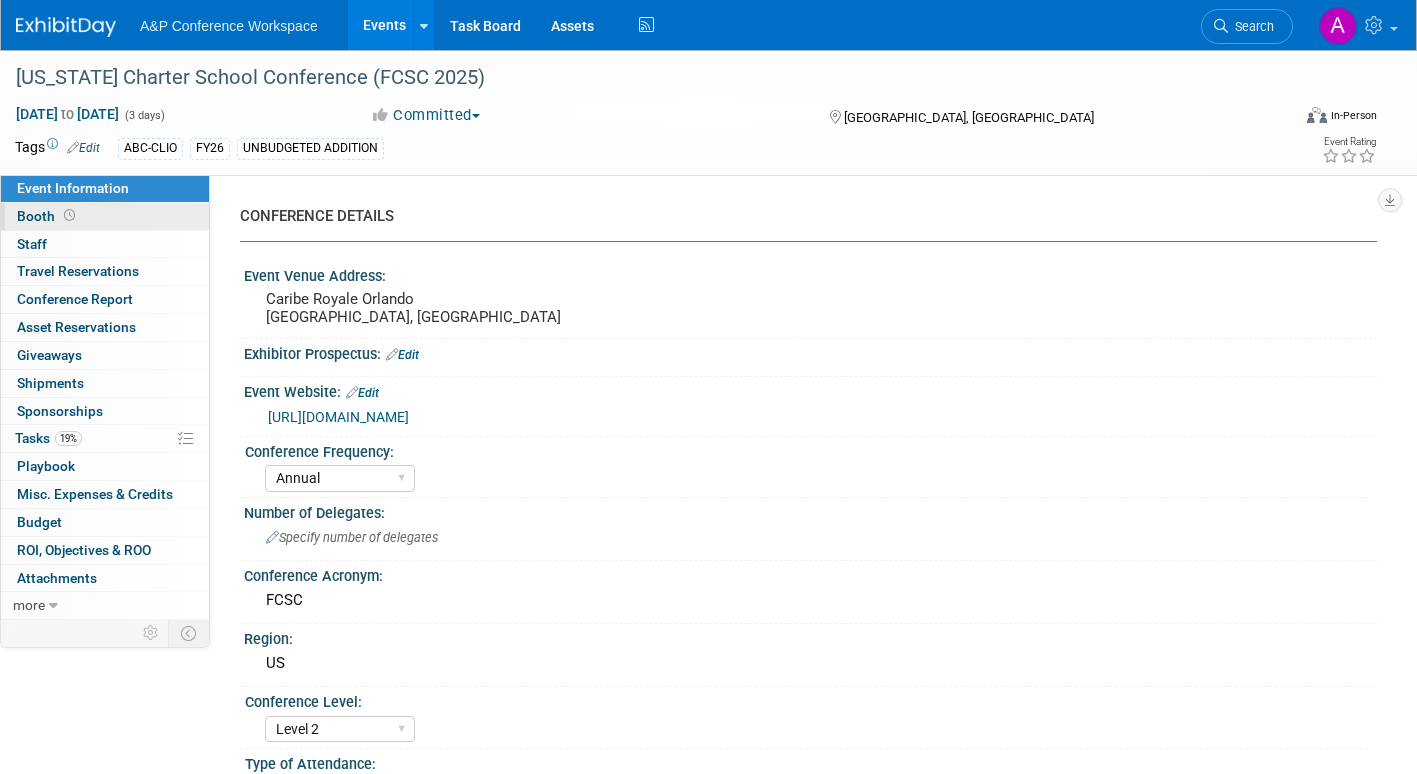 click on "Booth" at bounding box center (48, 216) 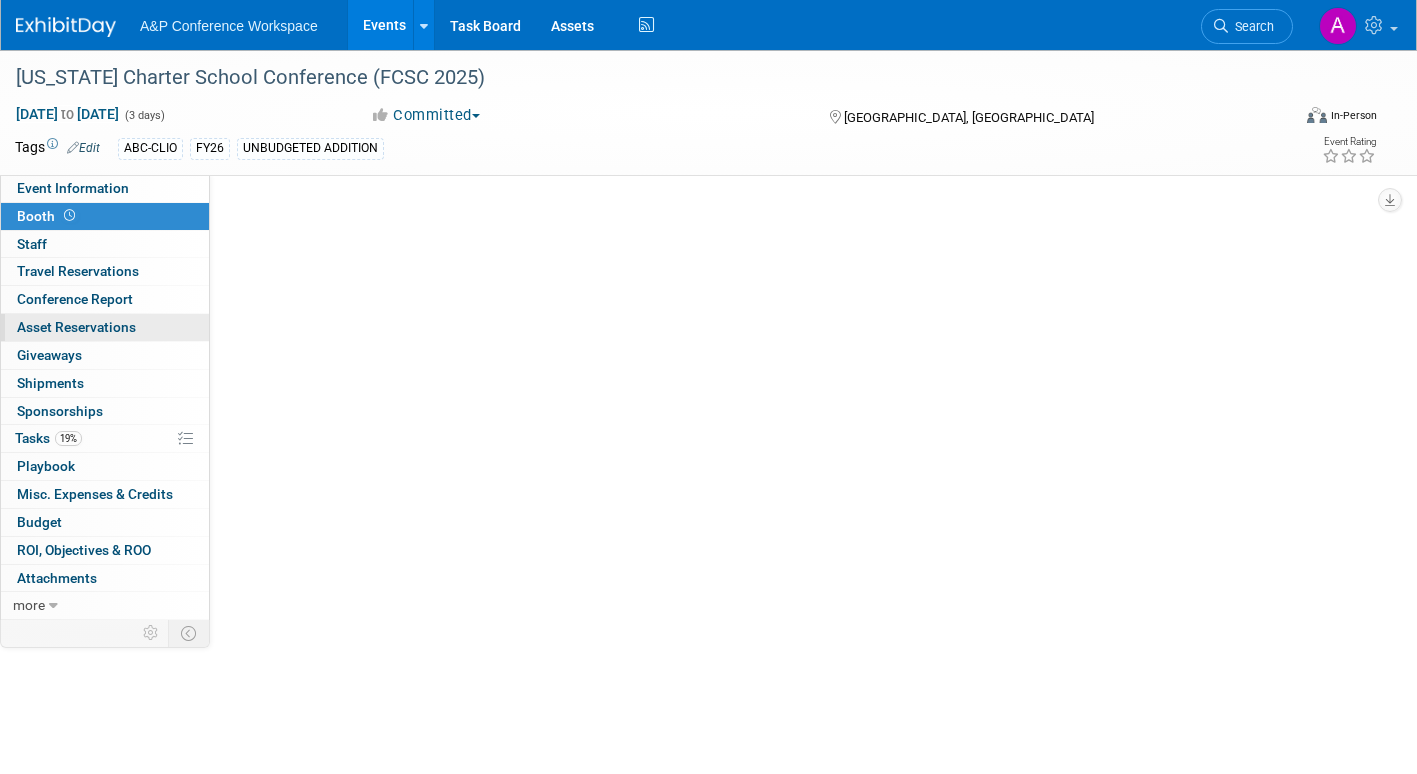 select on "CLDC - Digital/BDR" 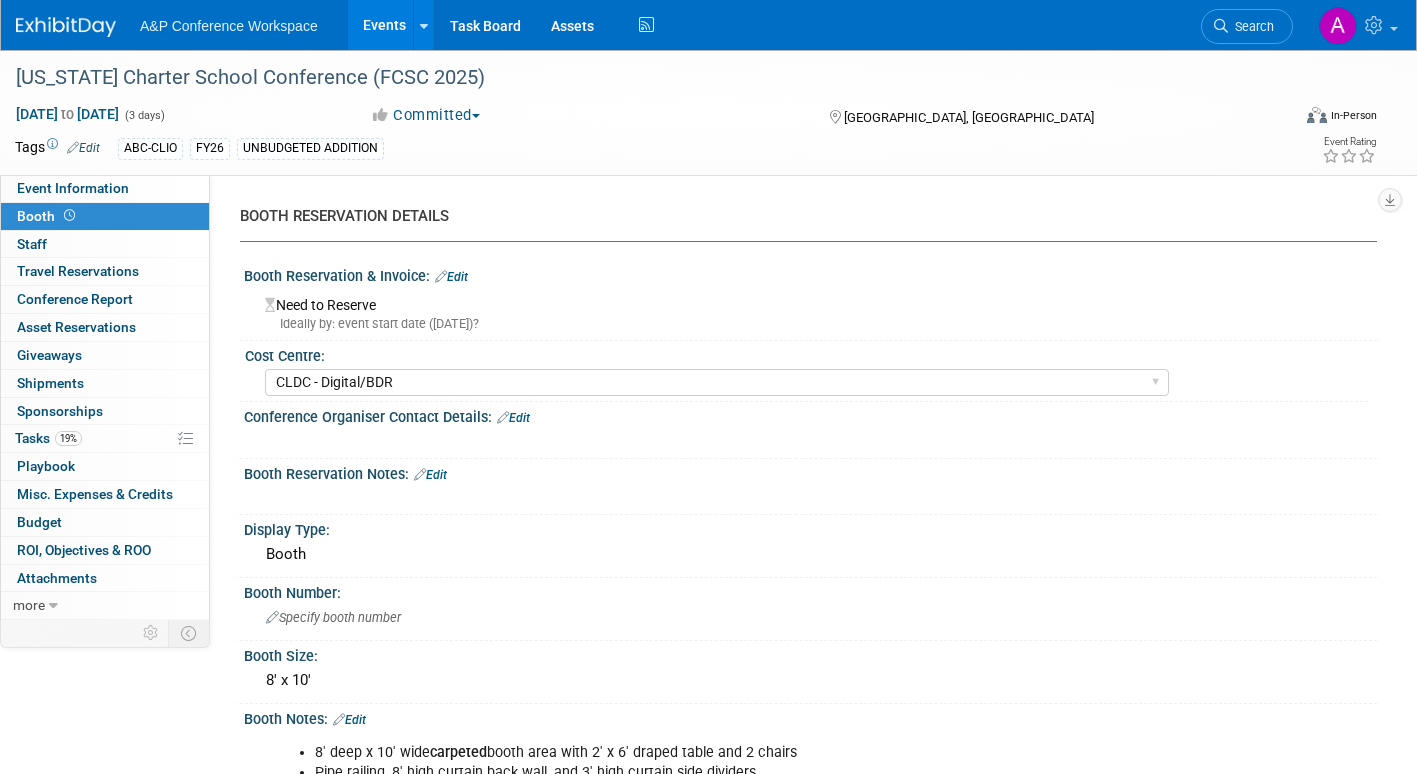 click on "Edit" at bounding box center [451, 277] 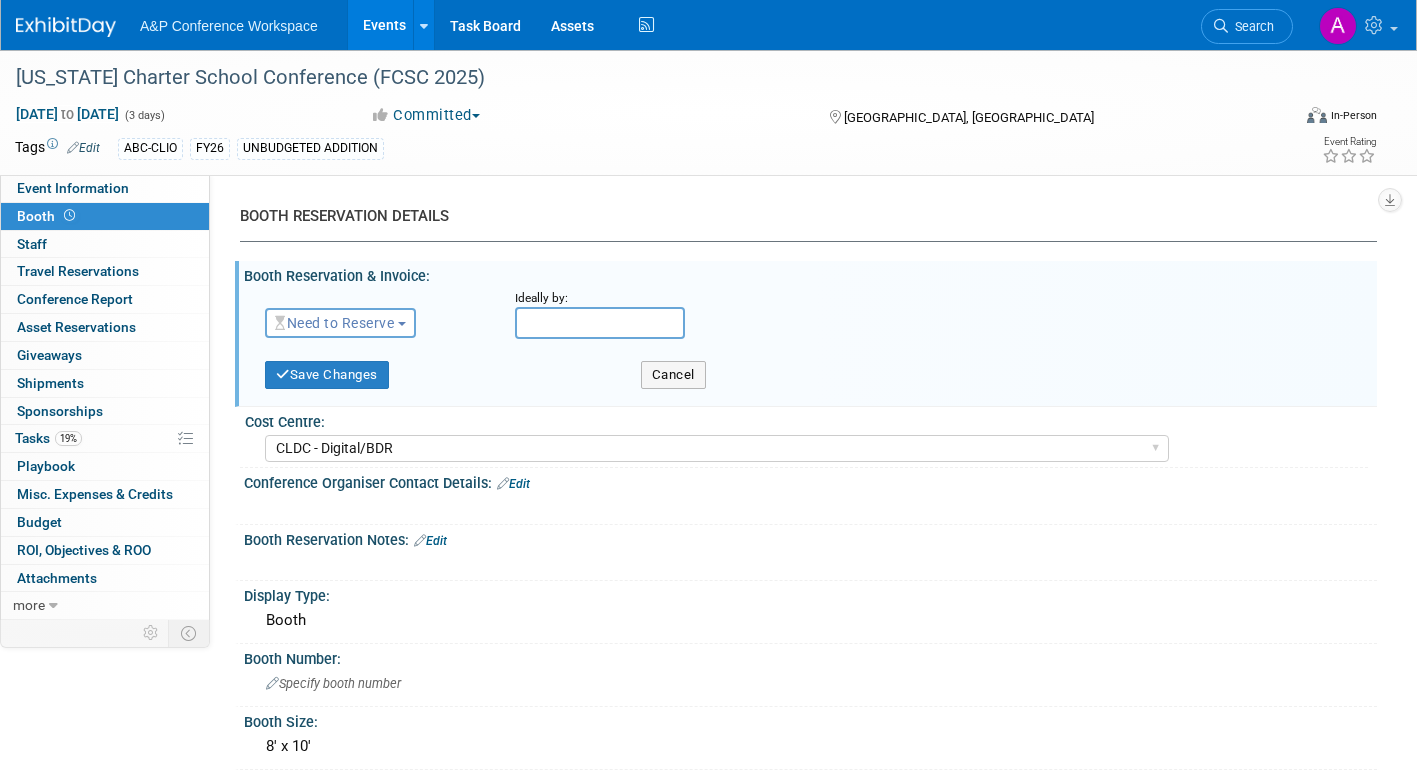click at bounding box center (402, 324) 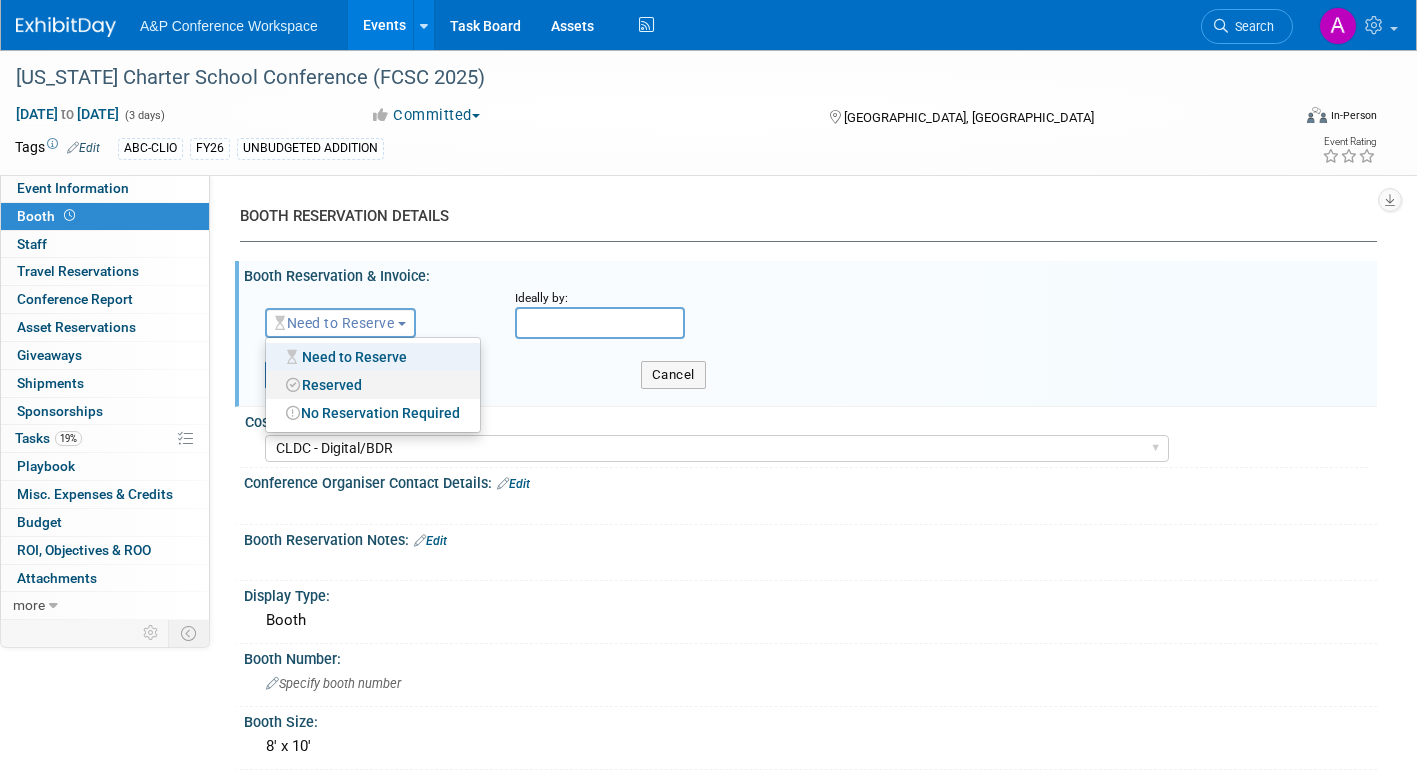 click on "Reserved" at bounding box center (373, 385) 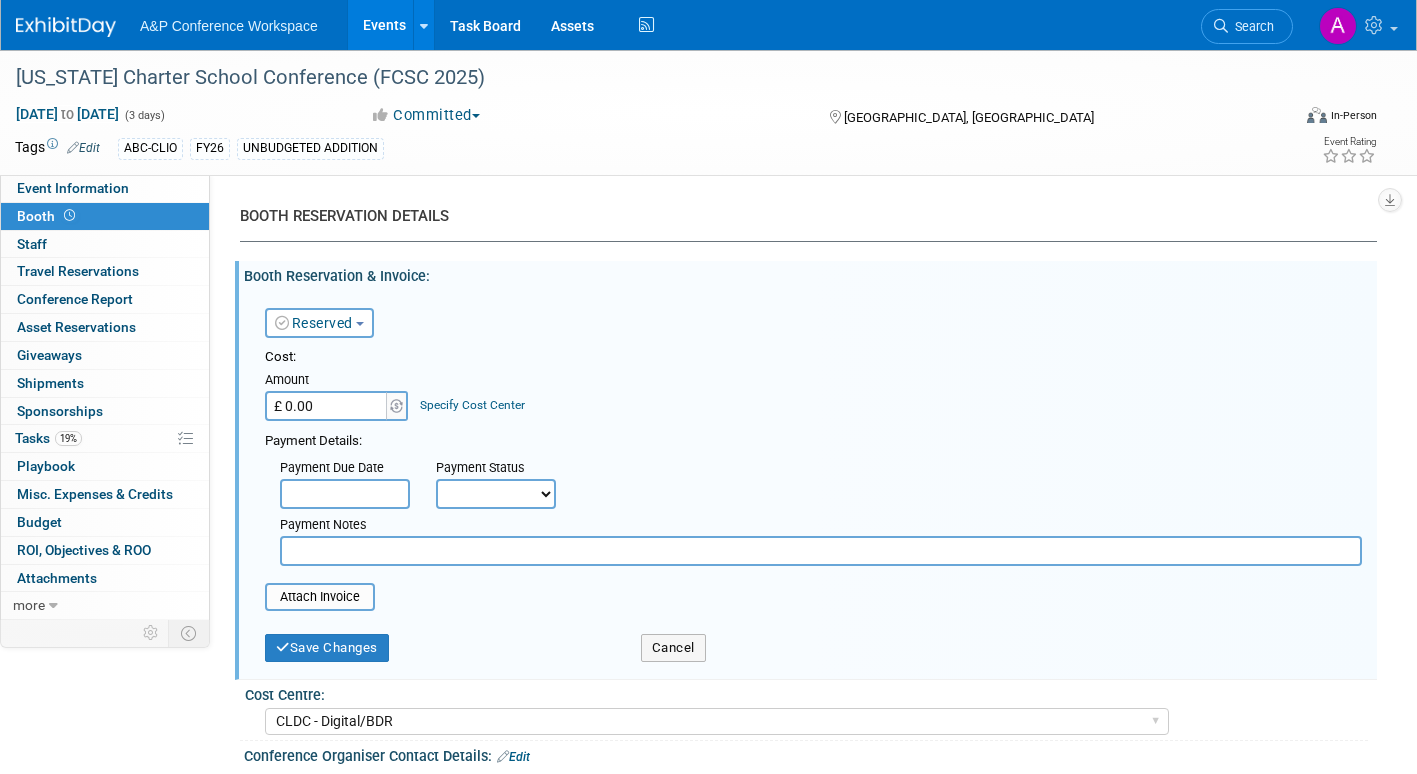 click on "Not Paid Yet
Partially Paid
Paid in Full" at bounding box center [496, 494] 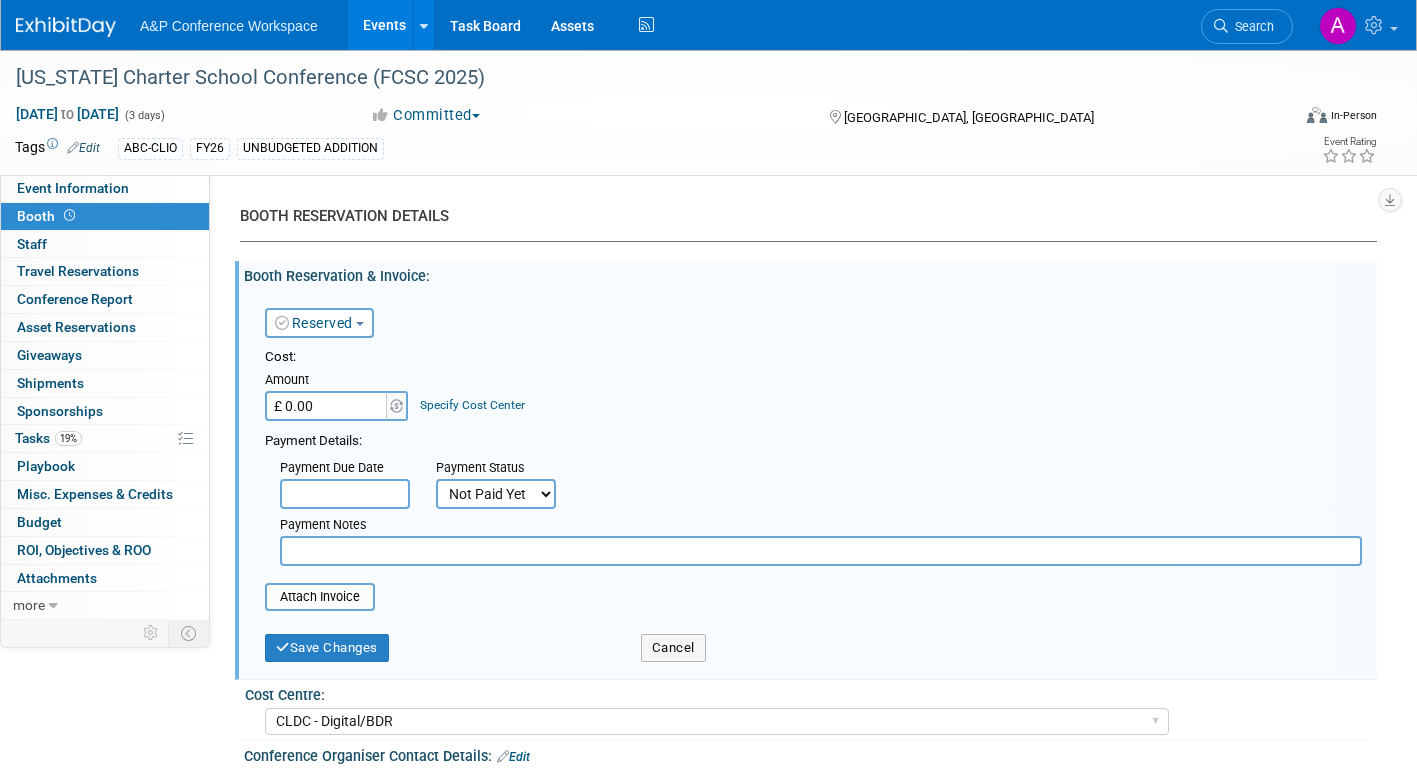 click on "Not Paid Yet
Partially Paid
Paid in Full" at bounding box center [496, 494] 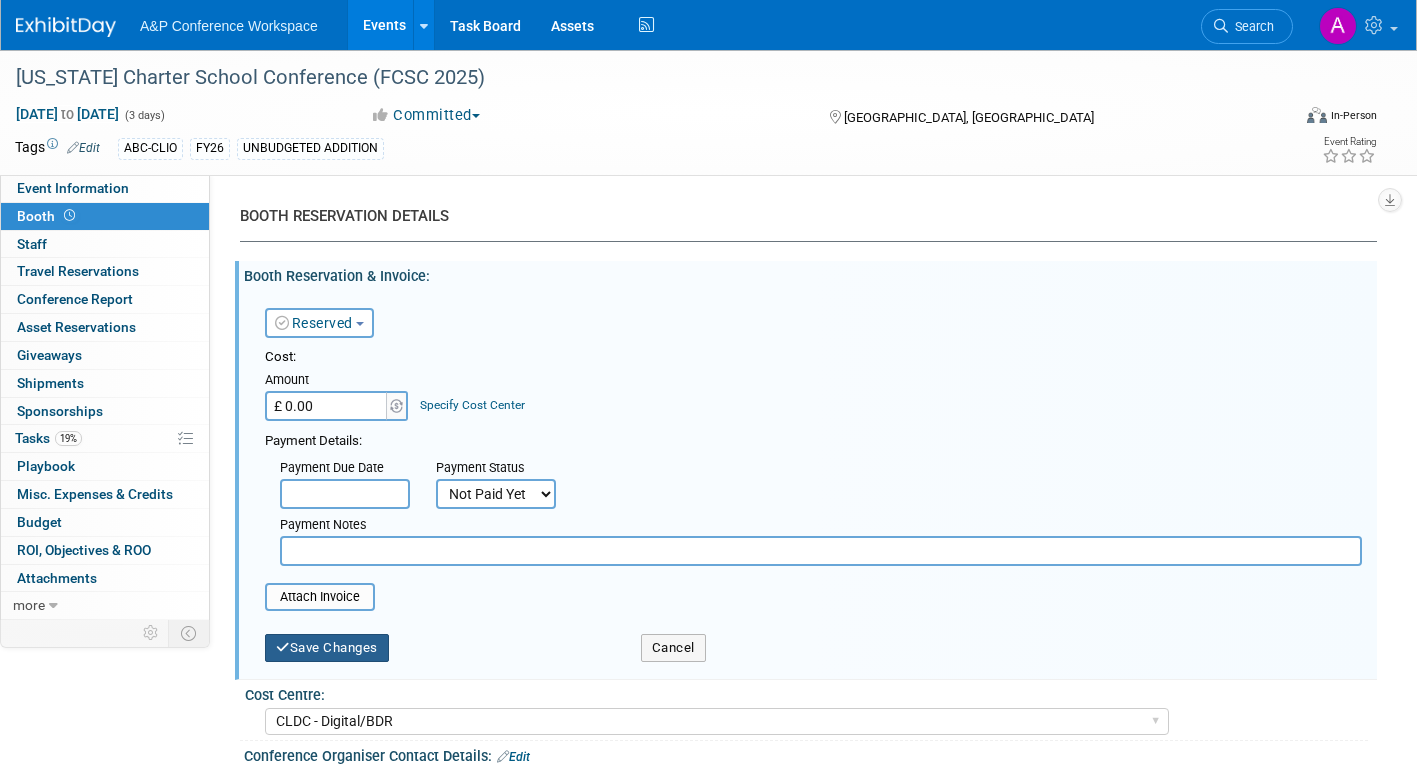 drag, startPoint x: 362, startPoint y: 648, endPoint x: 404, endPoint y: 644, distance: 42.190044 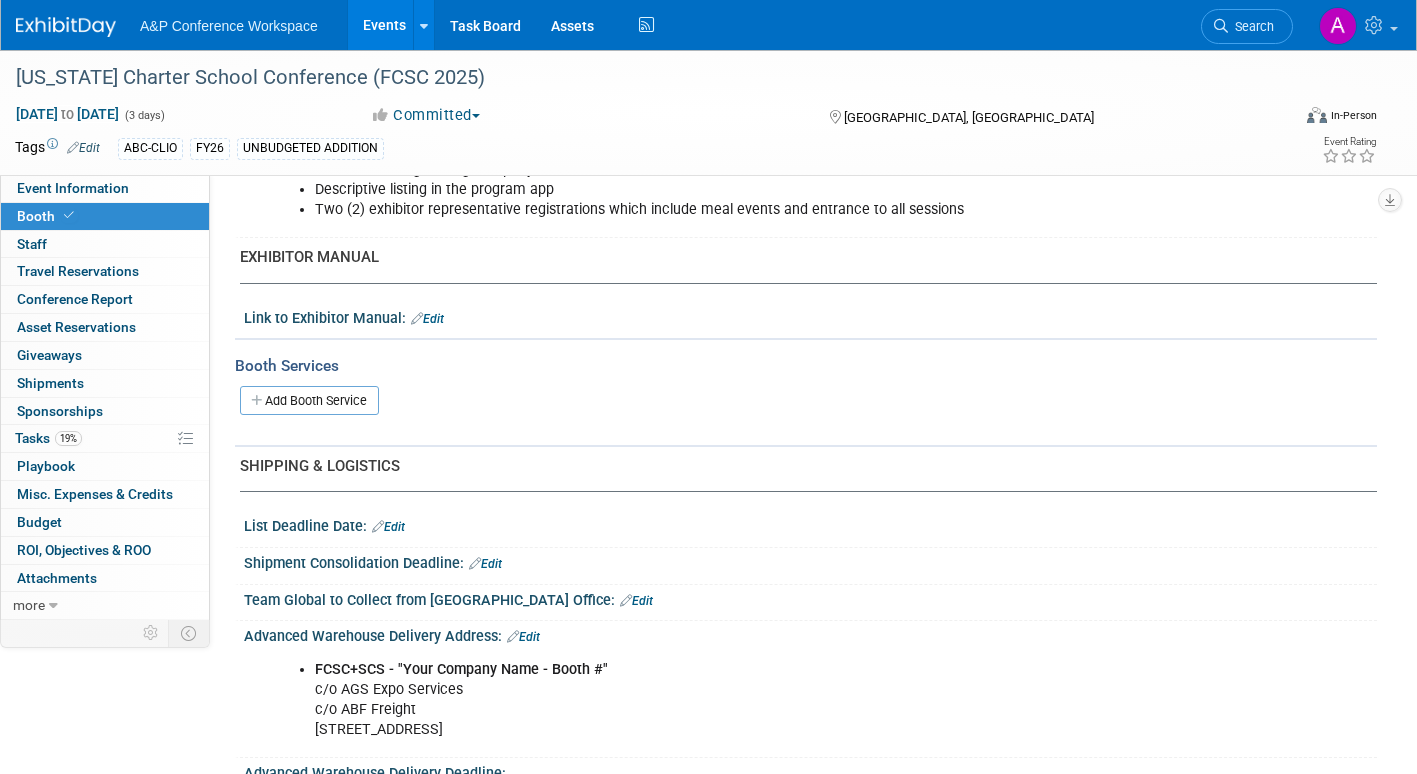 scroll, scrollTop: 400, scrollLeft: 0, axis: vertical 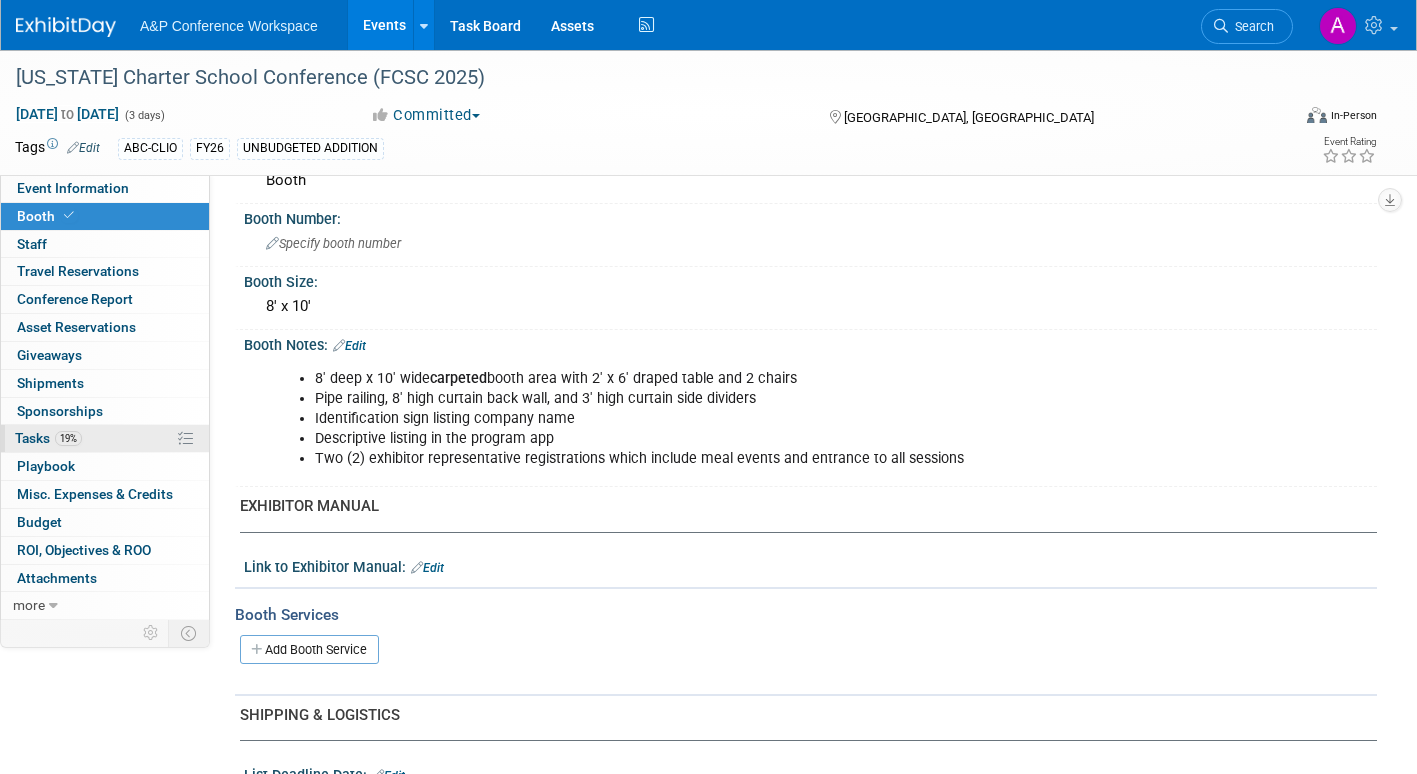 click on "Tasks 19%" at bounding box center (48, 438) 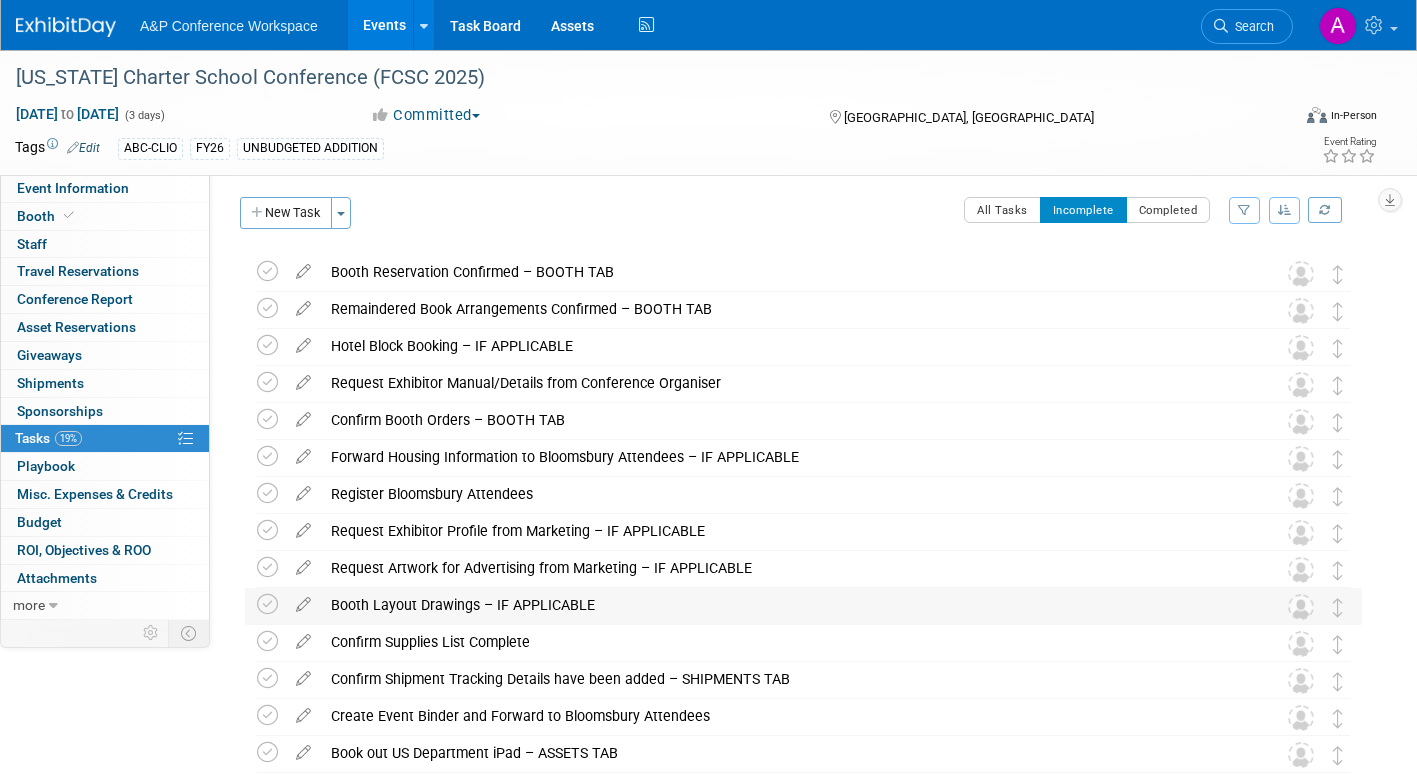 scroll, scrollTop: 0, scrollLeft: 0, axis: both 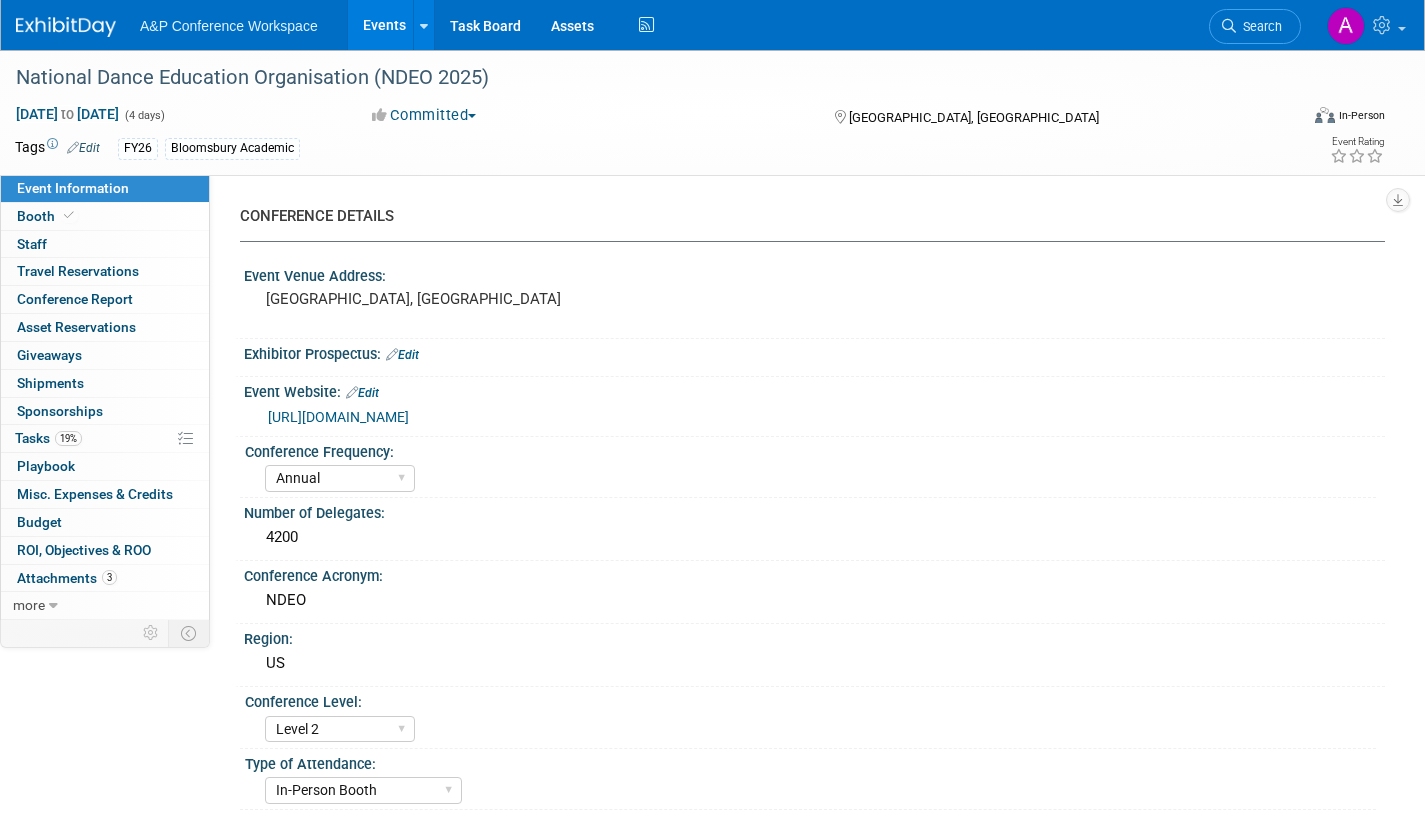 select on "Annual" 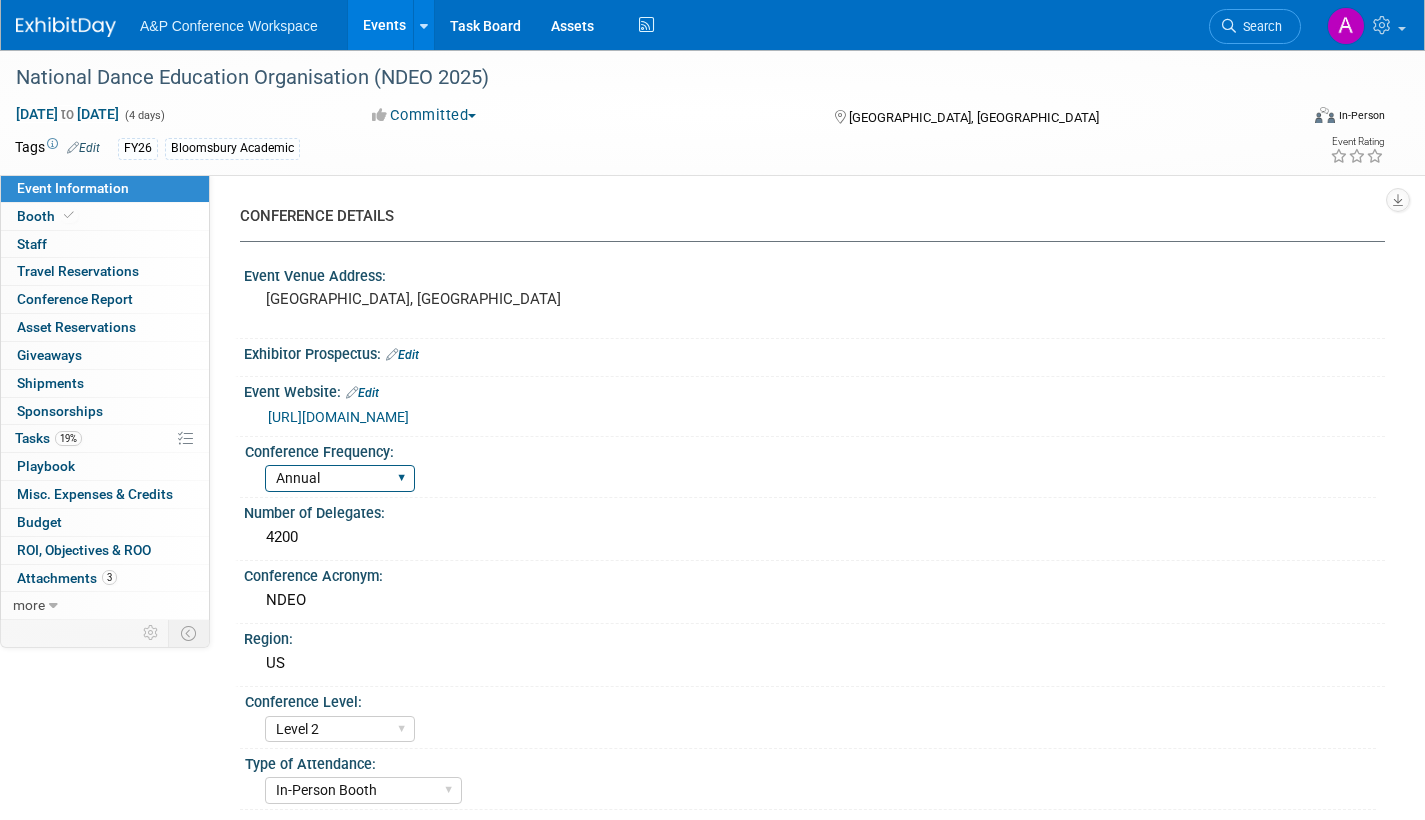 scroll, scrollTop: 0, scrollLeft: 0, axis: both 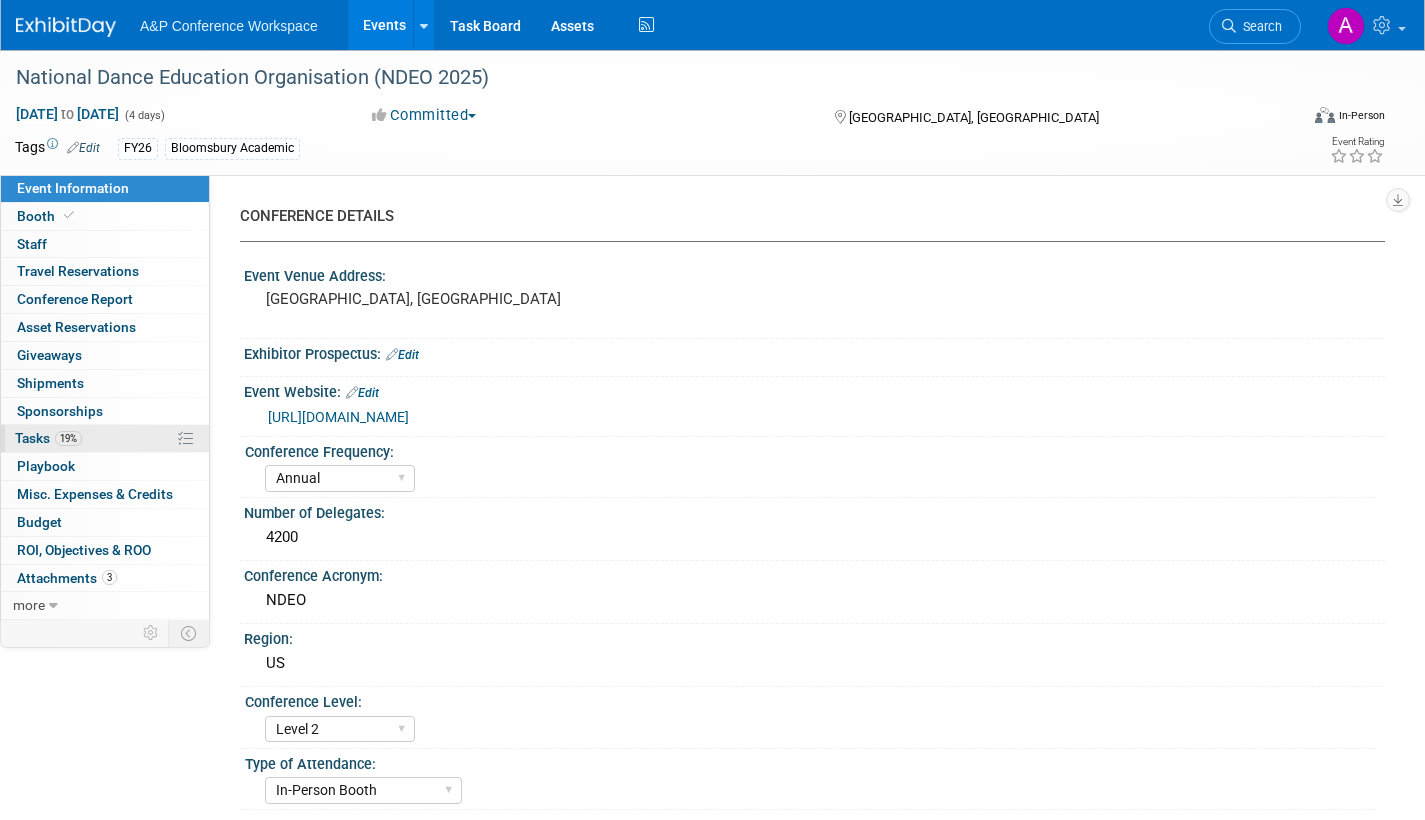 click on "Tasks 19%" at bounding box center (48, 438) 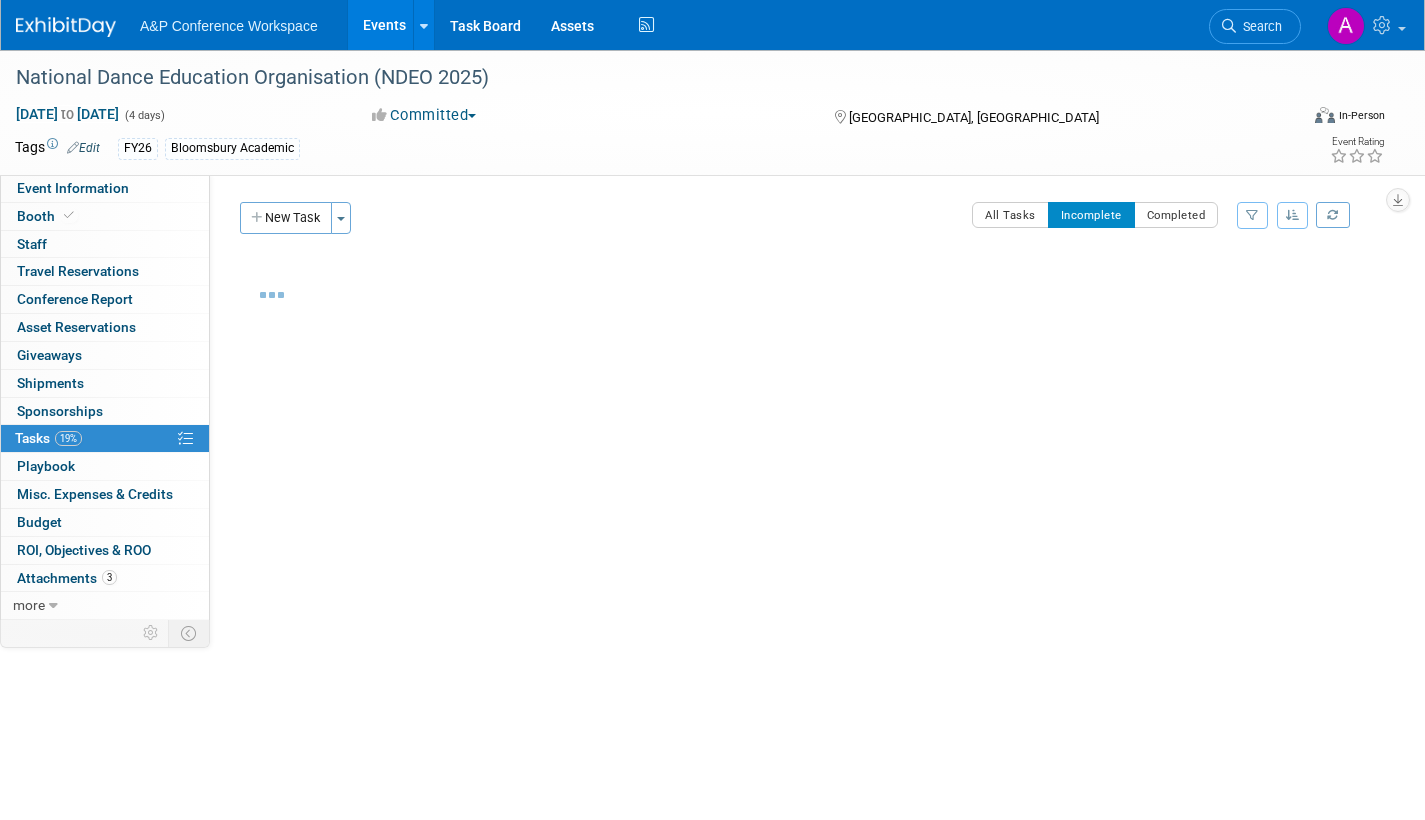 scroll, scrollTop: 0, scrollLeft: 0, axis: both 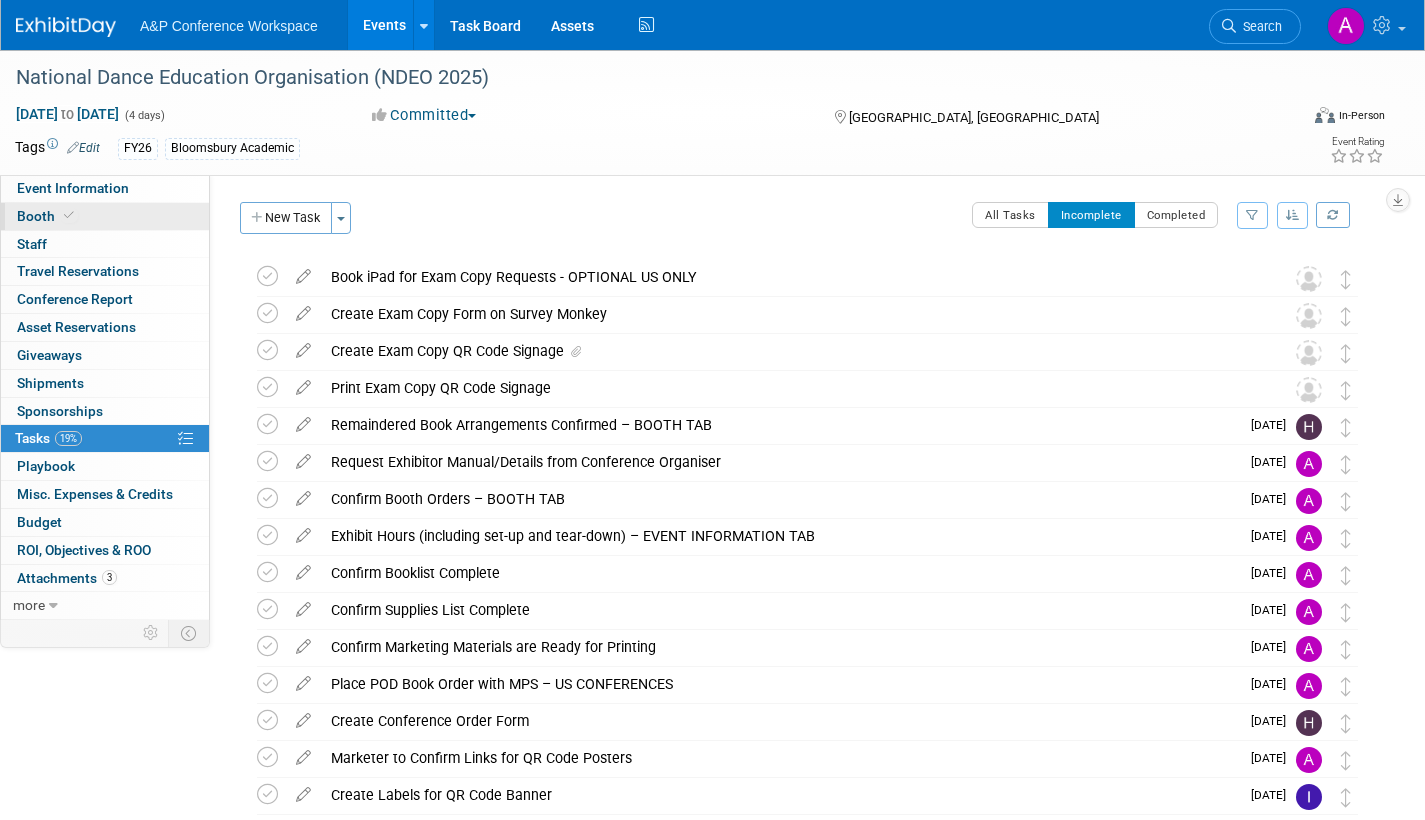 click on "Booth" at bounding box center [47, 216] 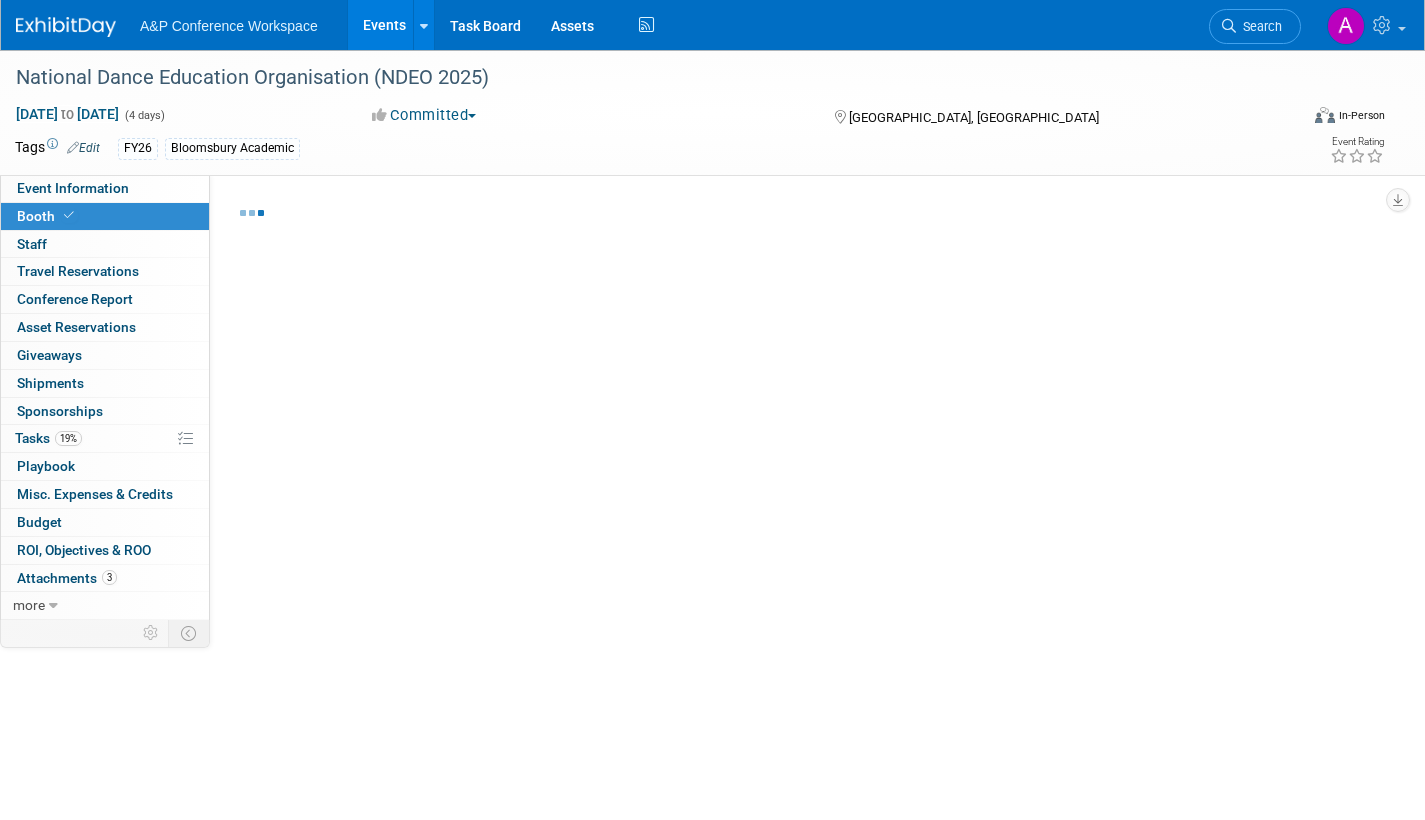 select on "BUMD" 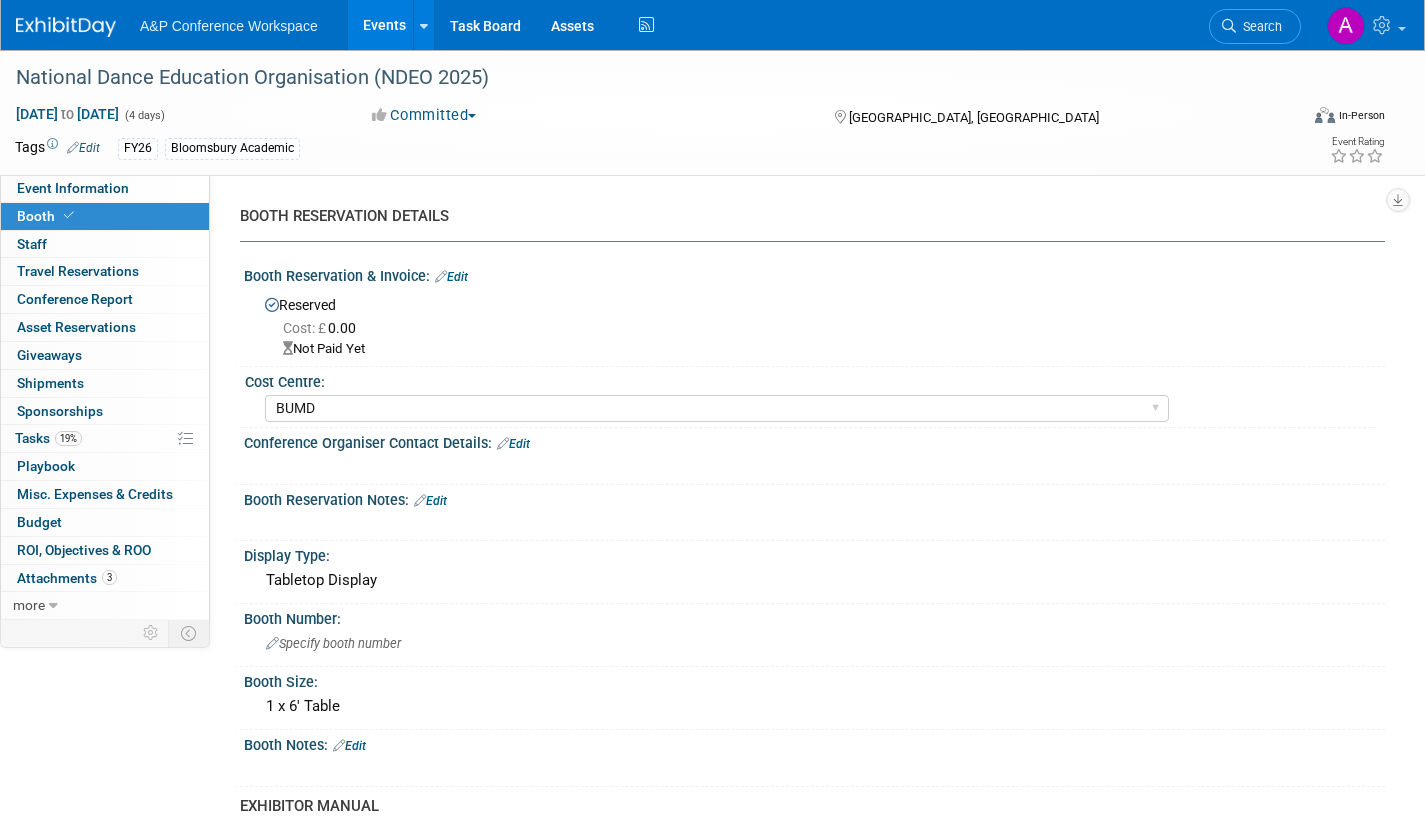 click on "Edit" at bounding box center (451, 277) 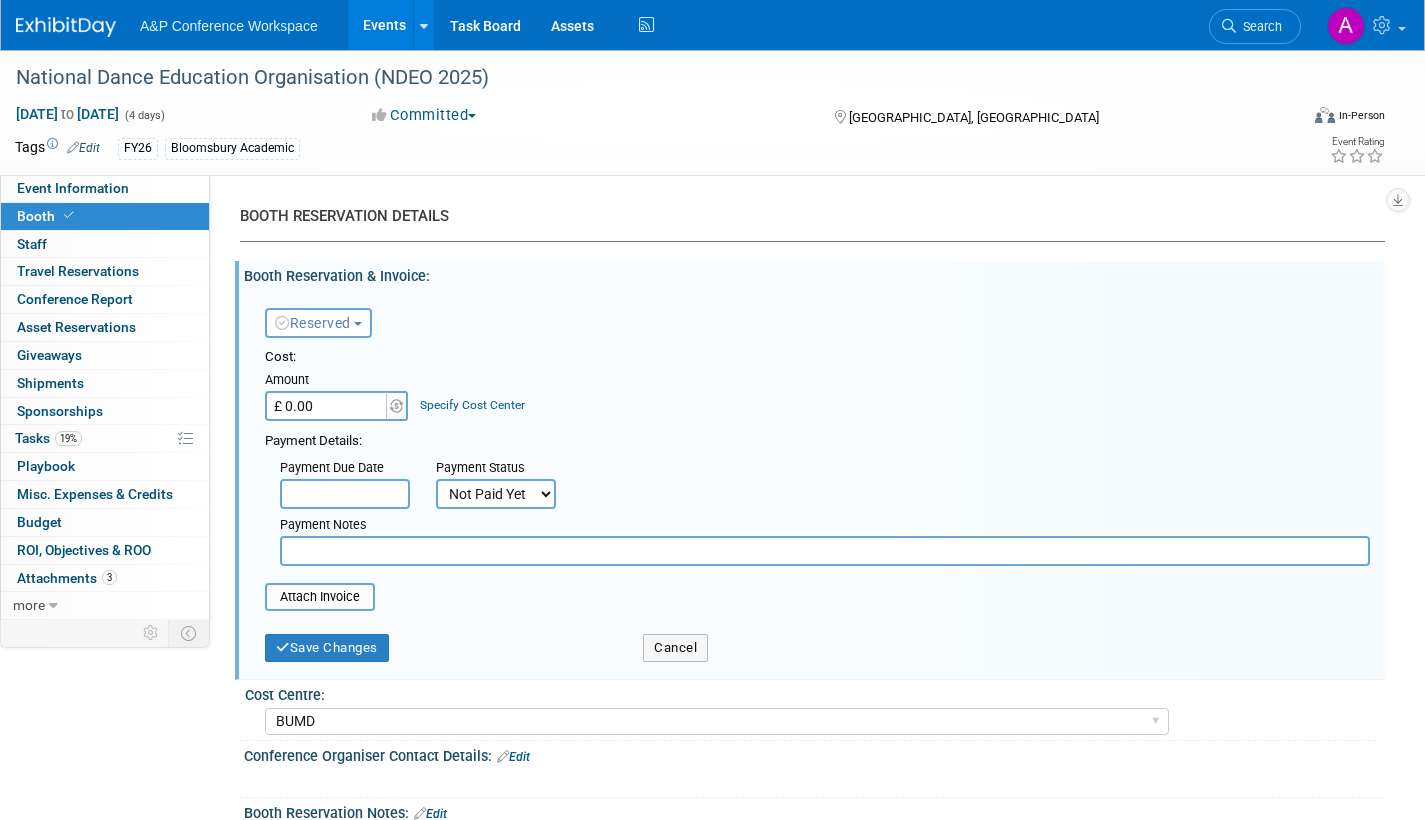 click on "Not Paid Yet
Partially Paid
Paid in Full" at bounding box center [496, 494] 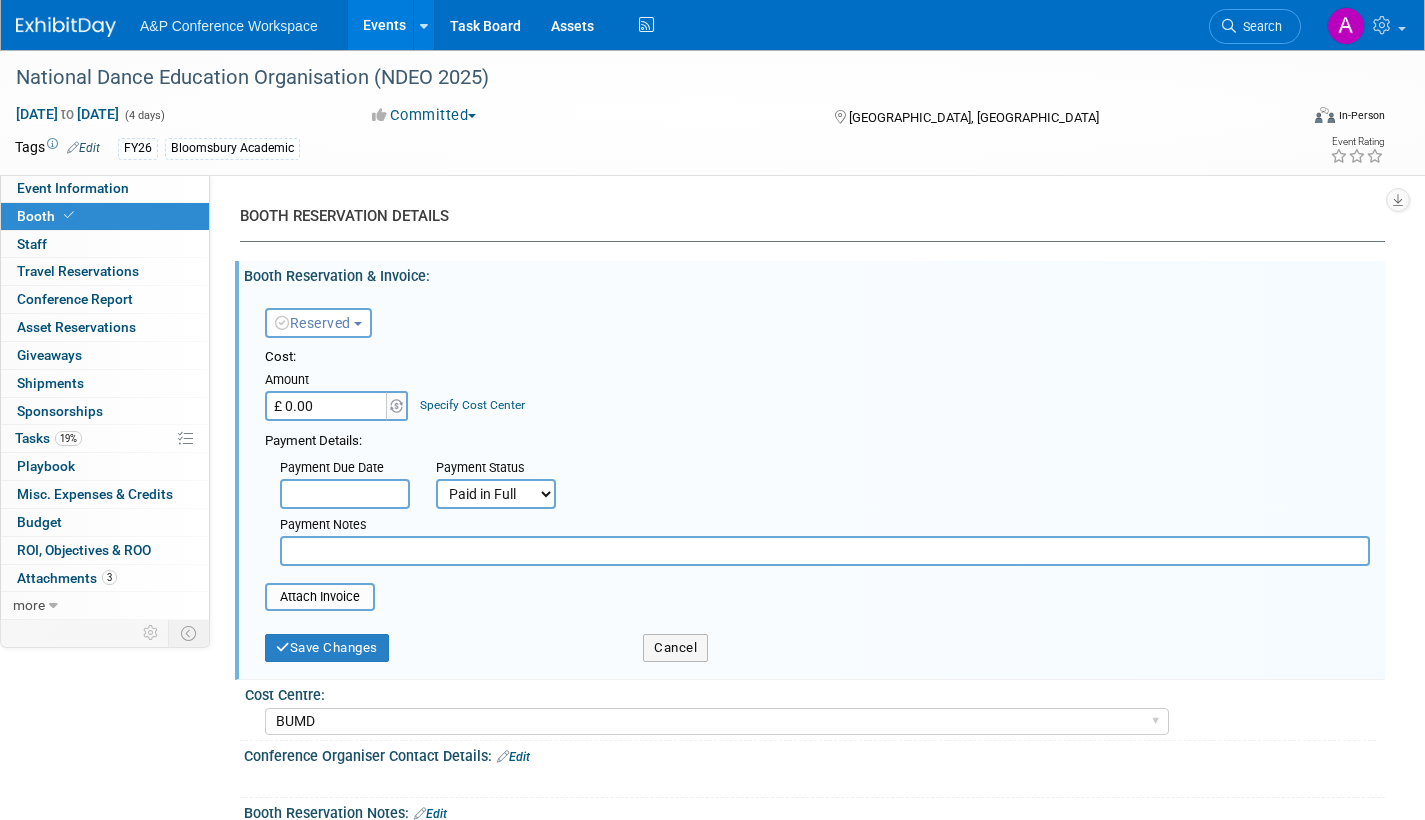 click on "Not Paid Yet
Partially Paid
Paid in Full" at bounding box center [496, 494] 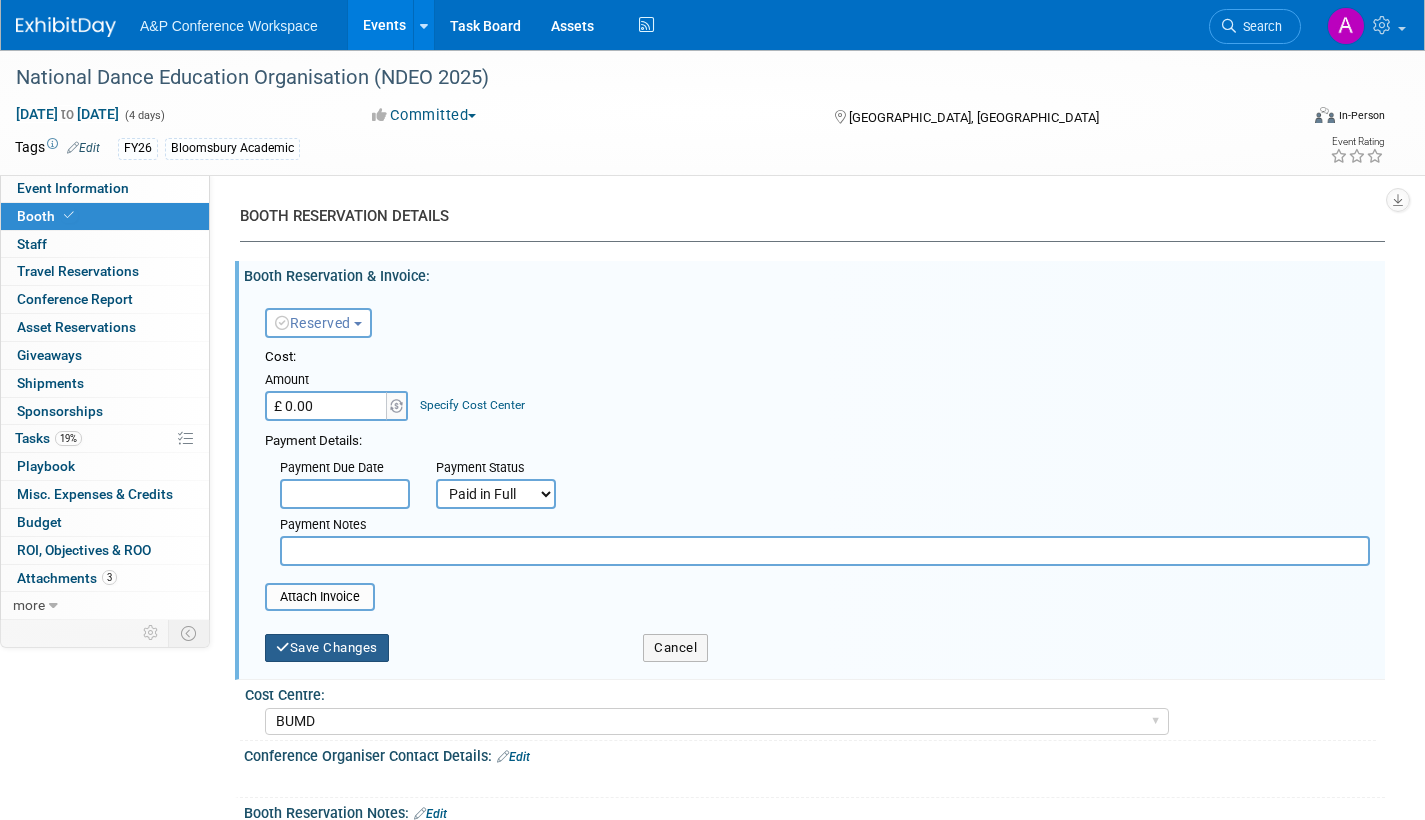 click on "Save Changes" at bounding box center (327, 648) 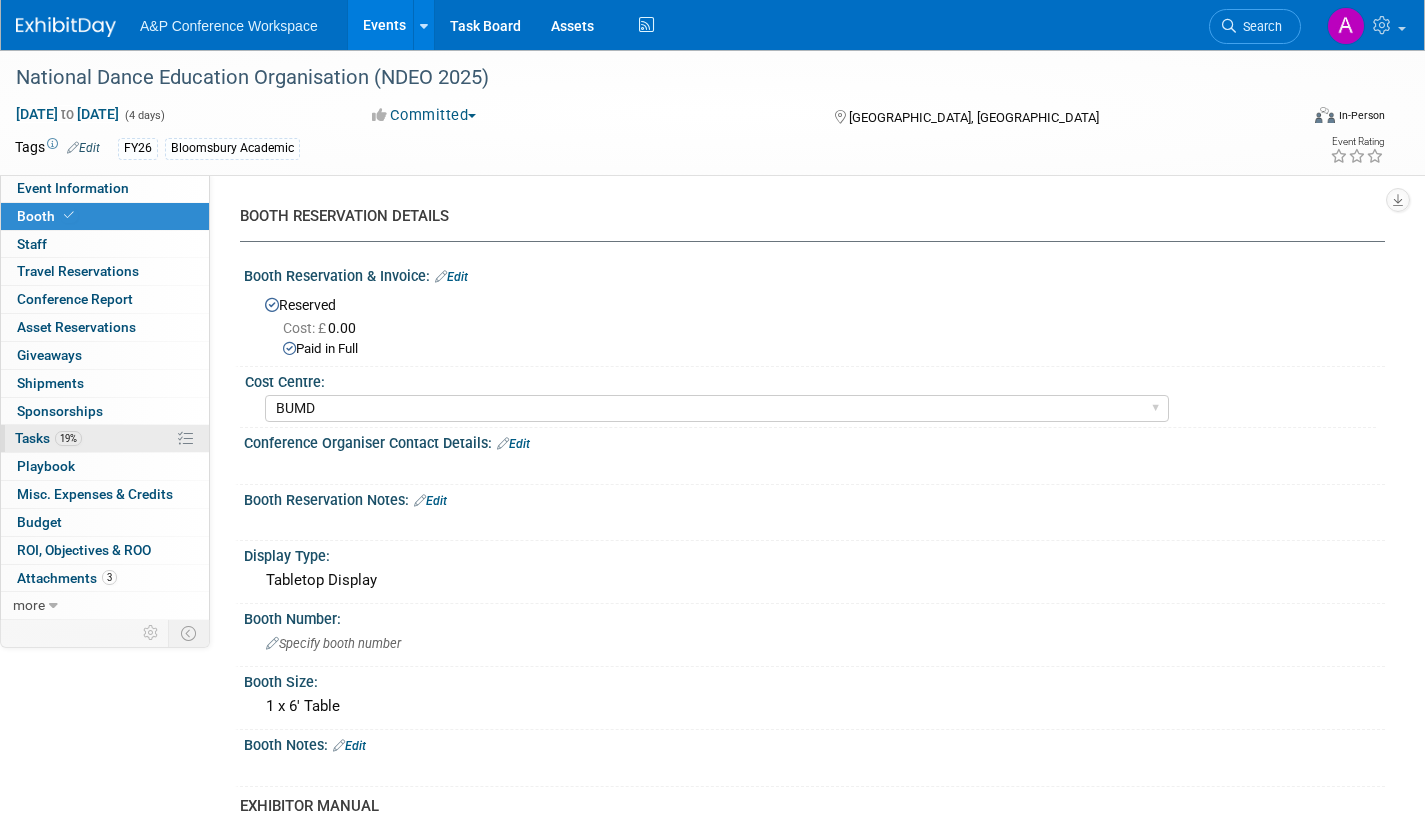 click on "Tasks 19%" at bounding box center [48, 438] 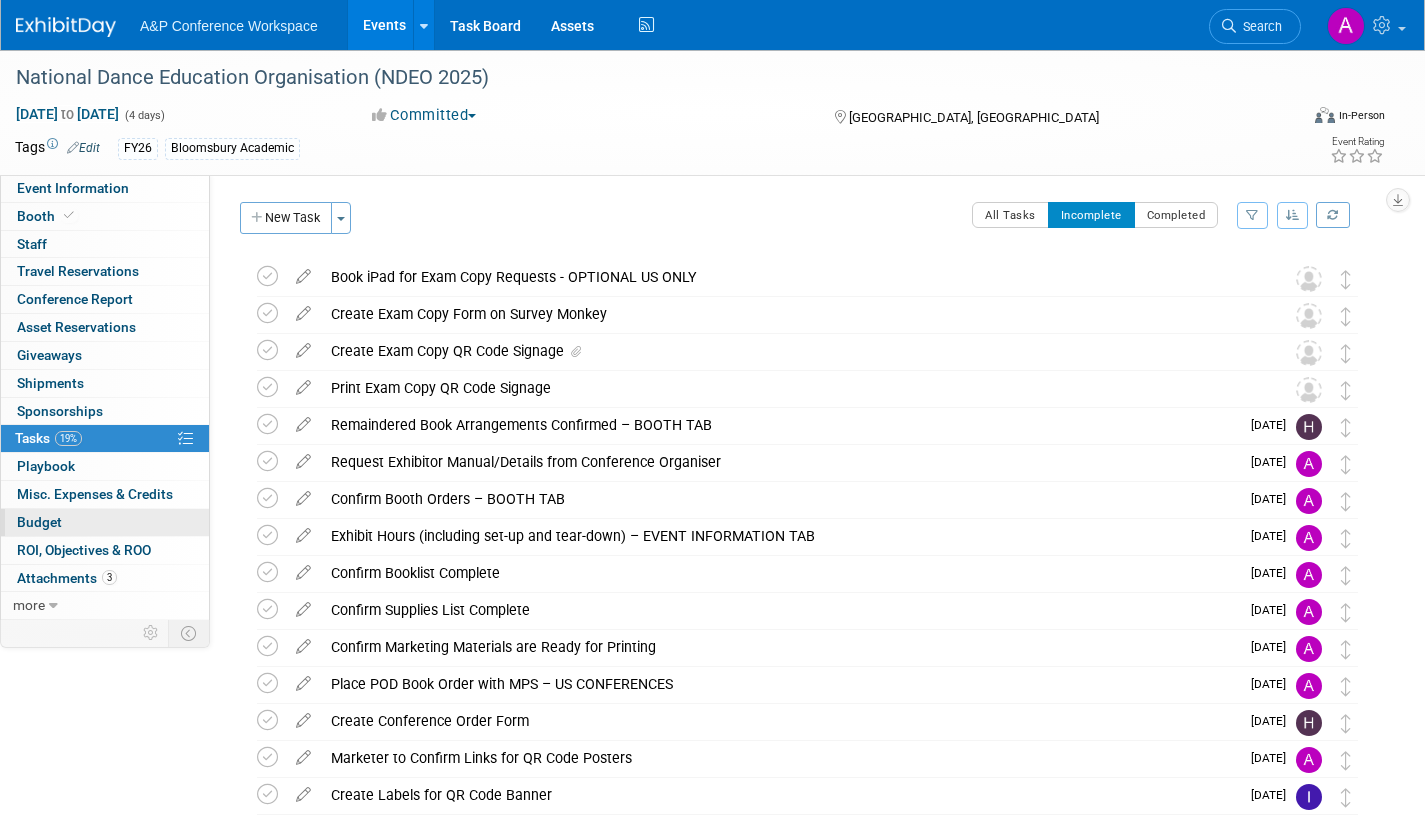 click on "Budget" at bounding box center [39, 522] 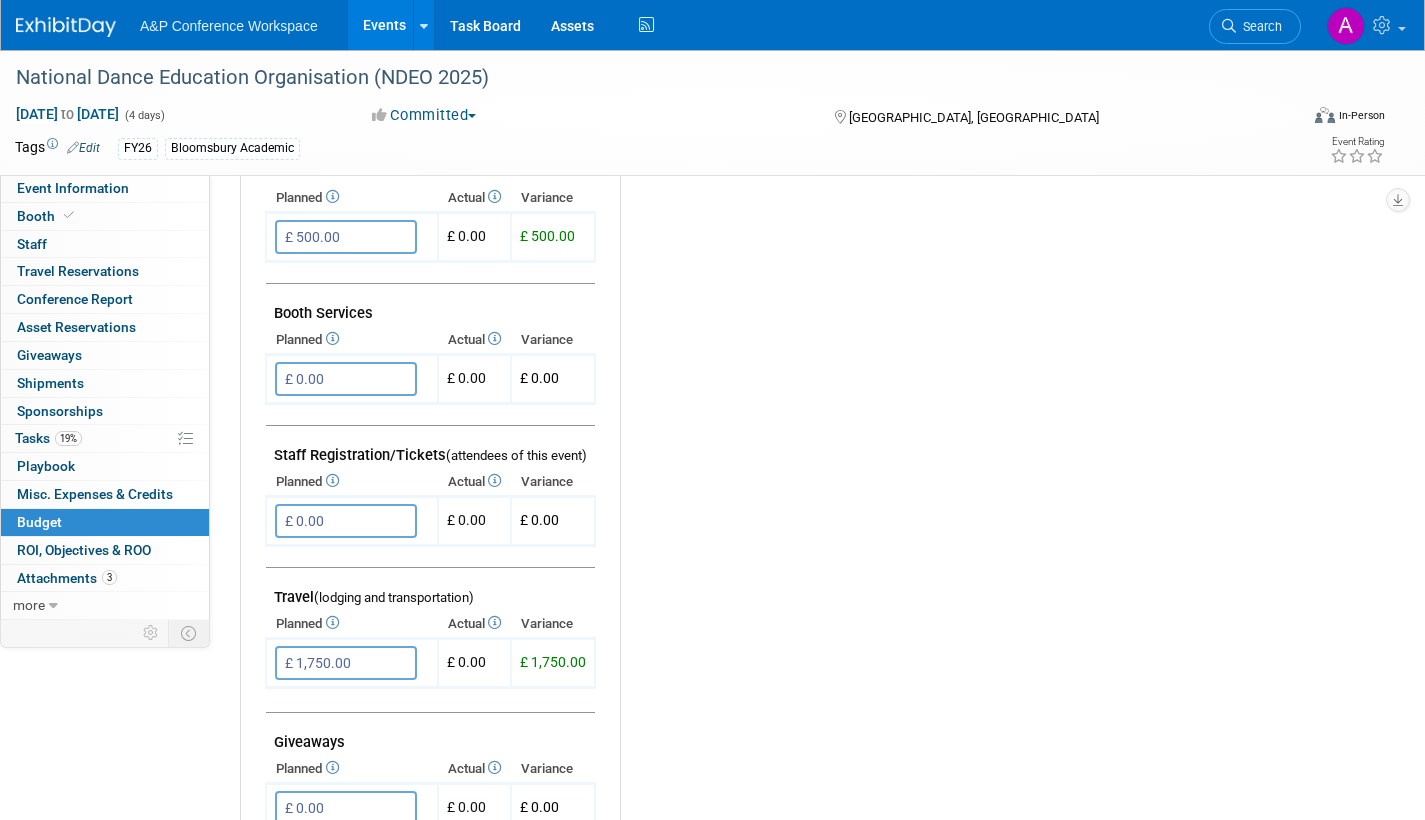 scroll, scrollTop: 0, scrollLeft: 0, axis: both 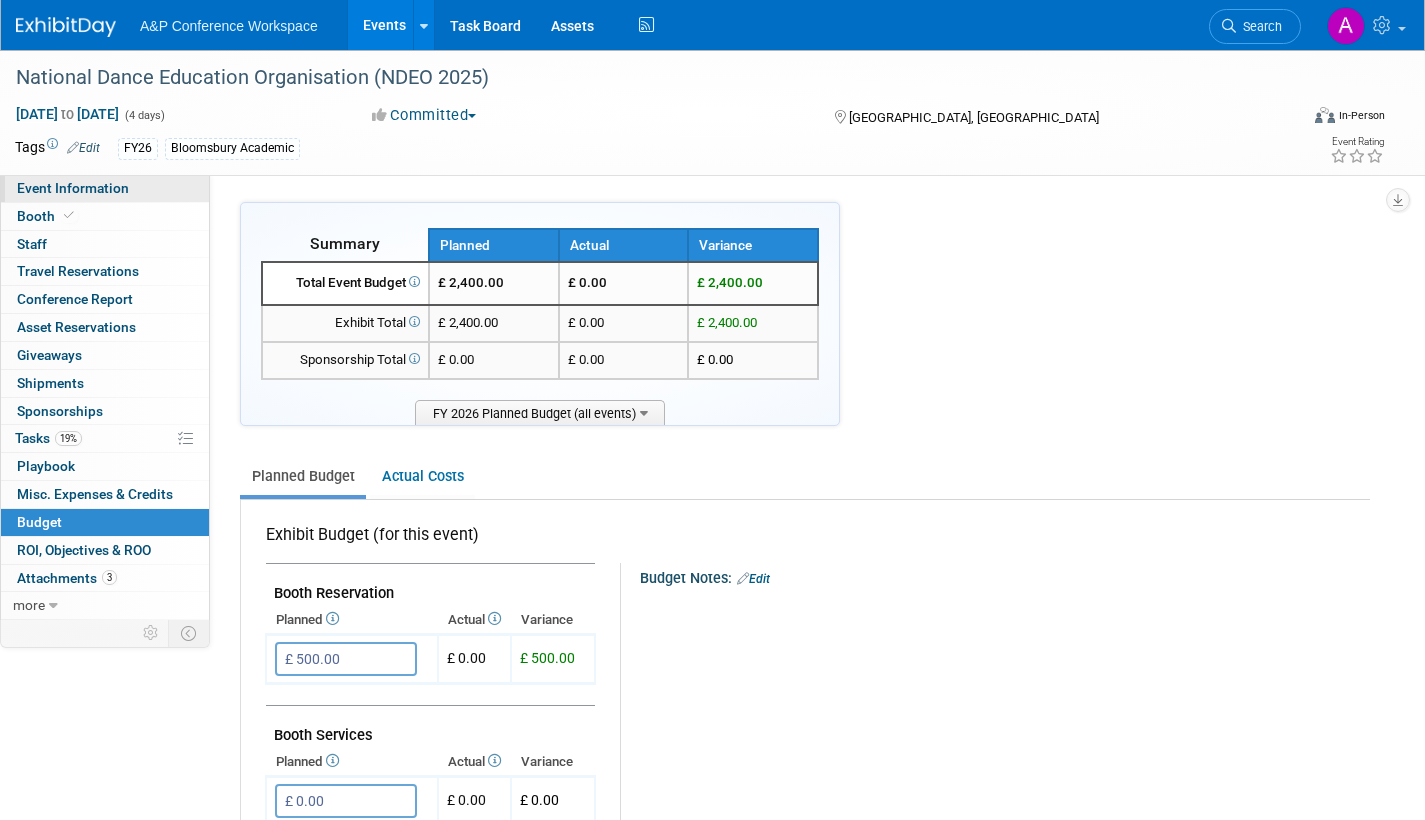 click on "Event Information" at bounding box center (73, 188) 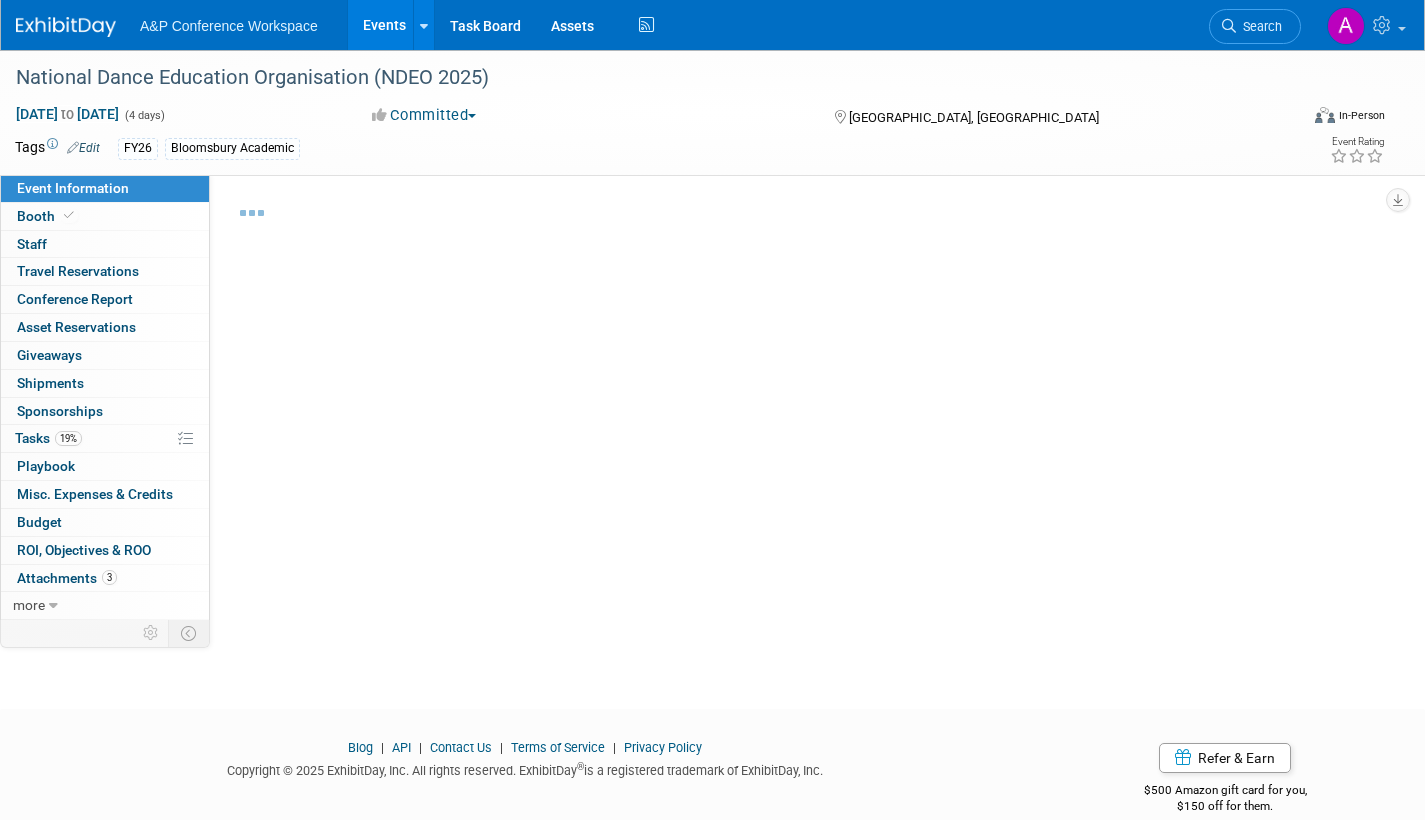 select on "Annual" 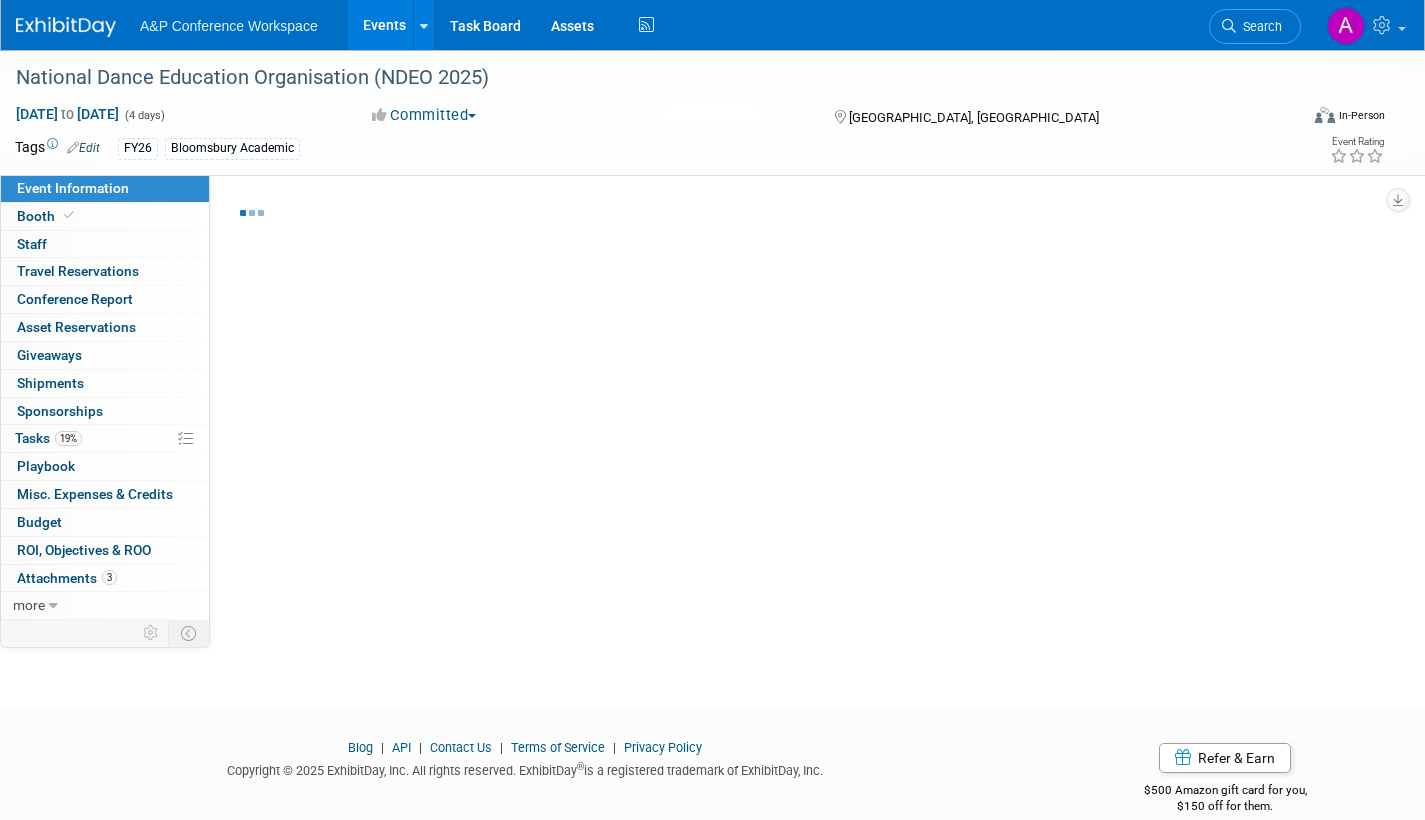 select on "Level 2" 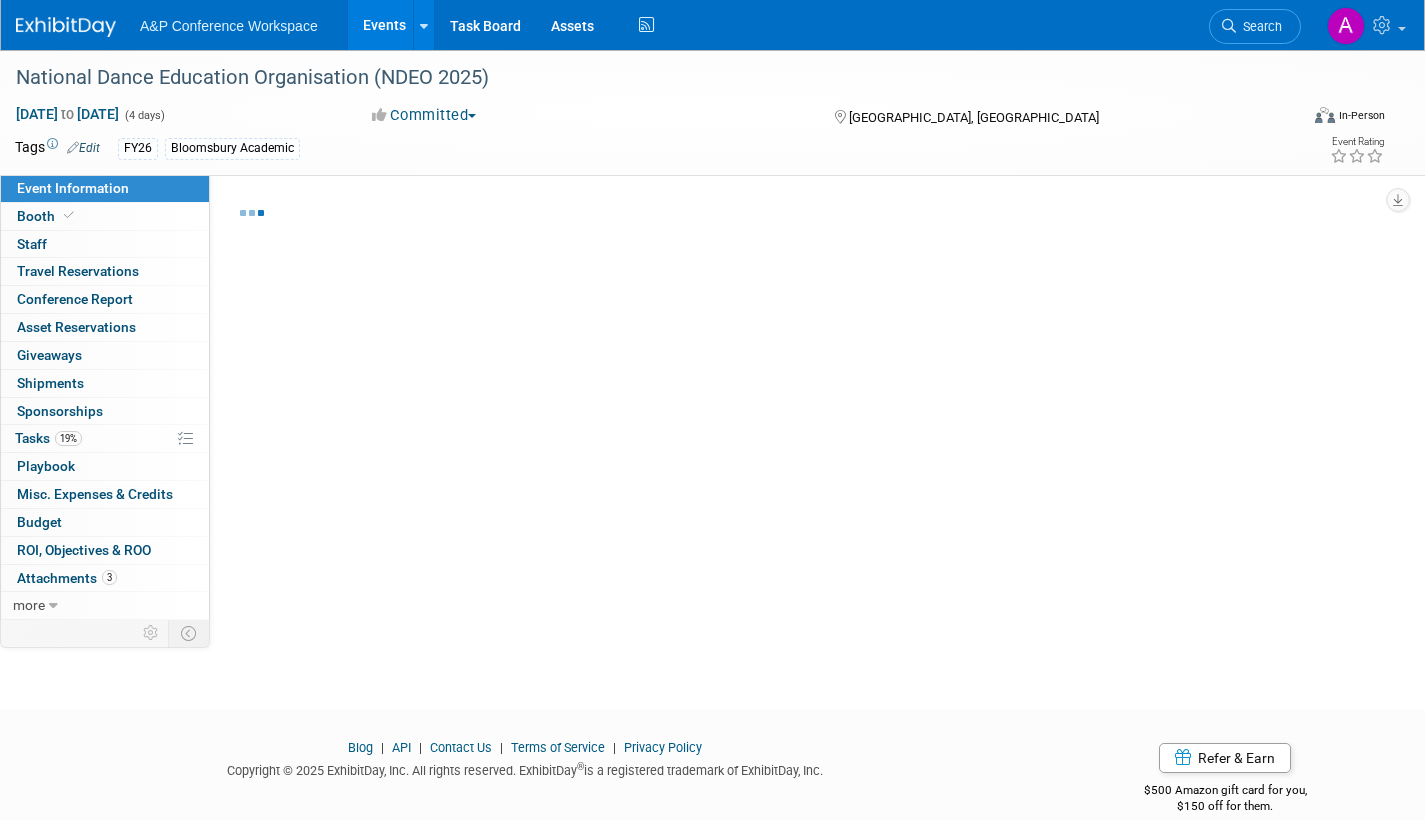 select on "Bloomsbury Academic" 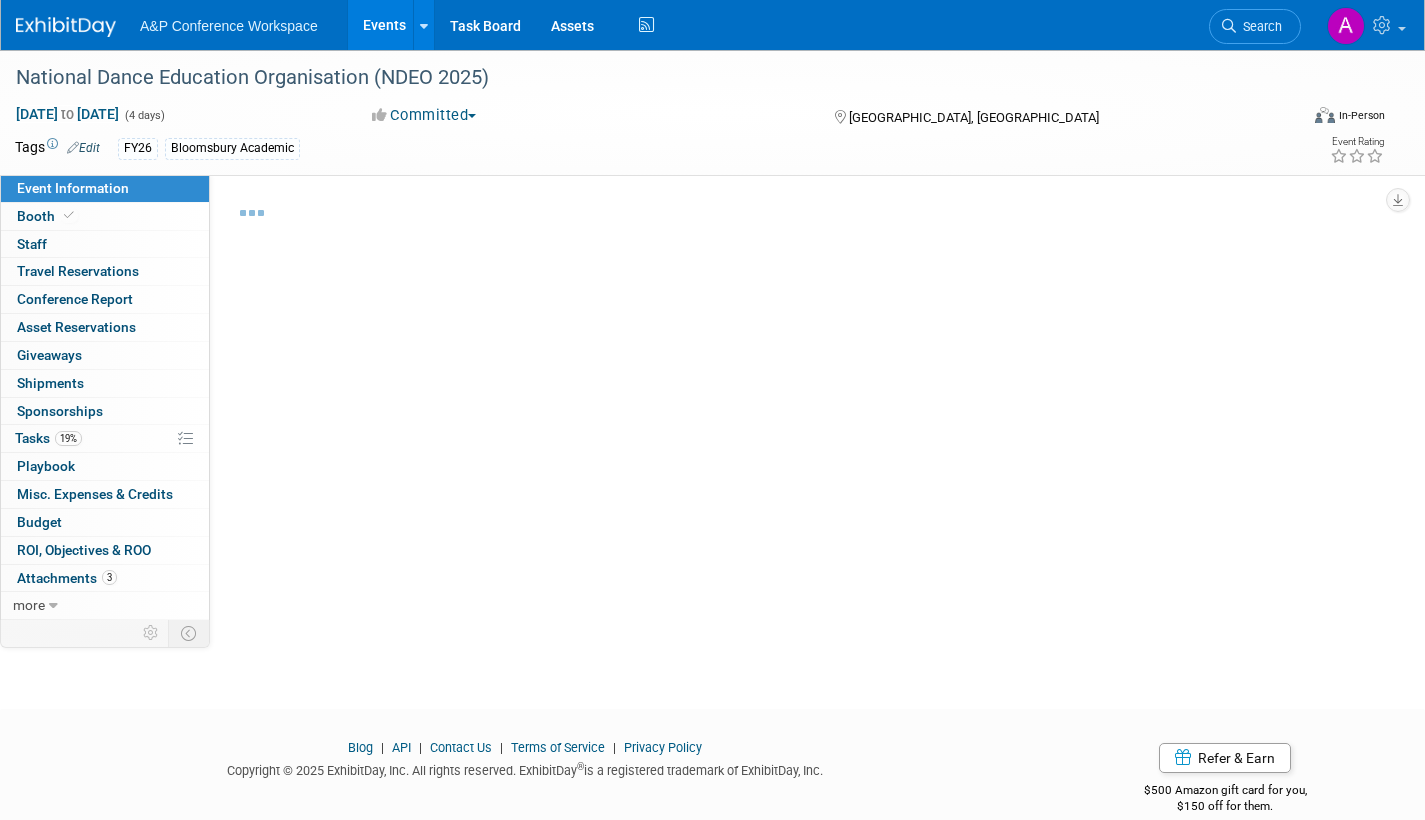 select on "[PERSON_NAME]" 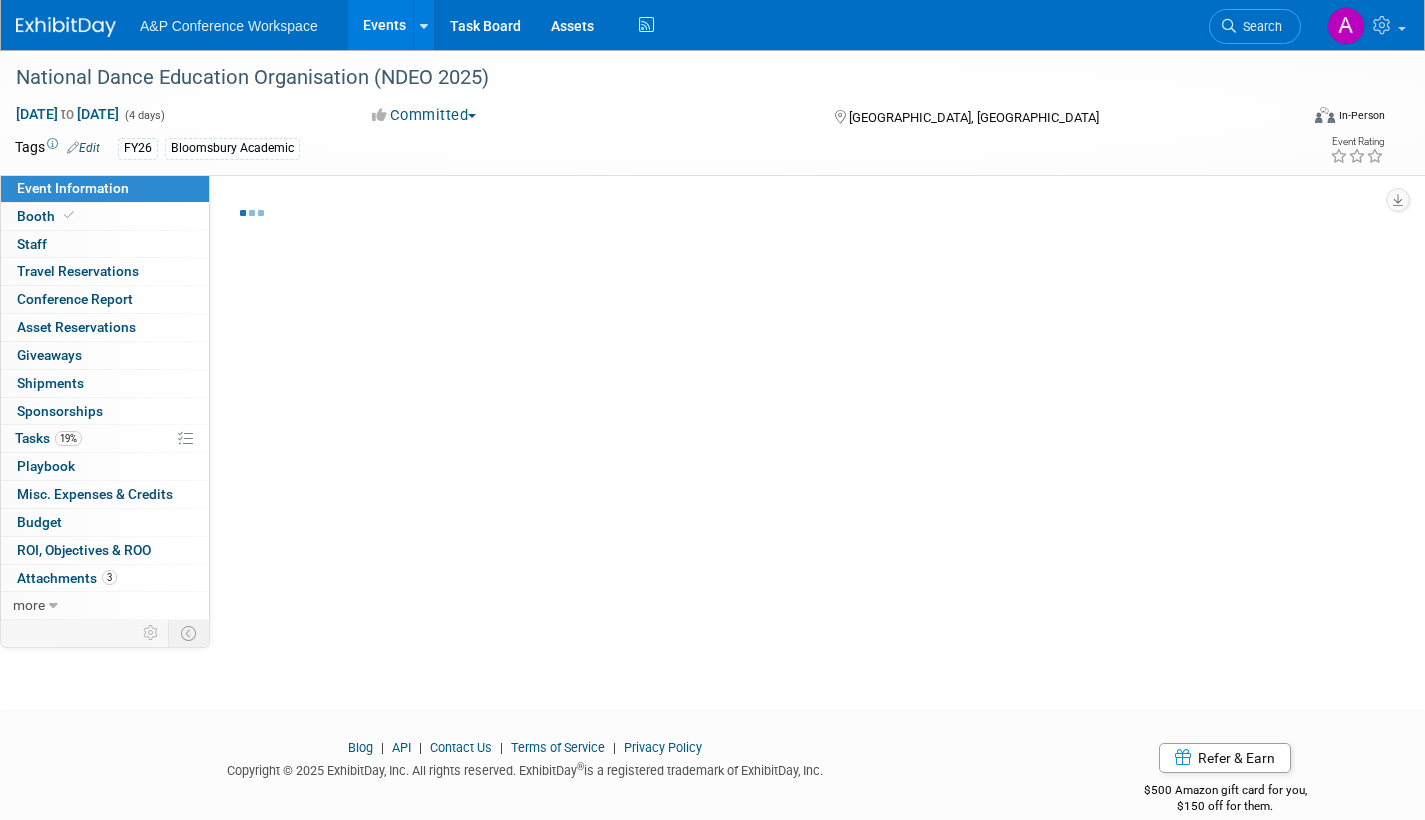 select on "[PERSON_NAME]" 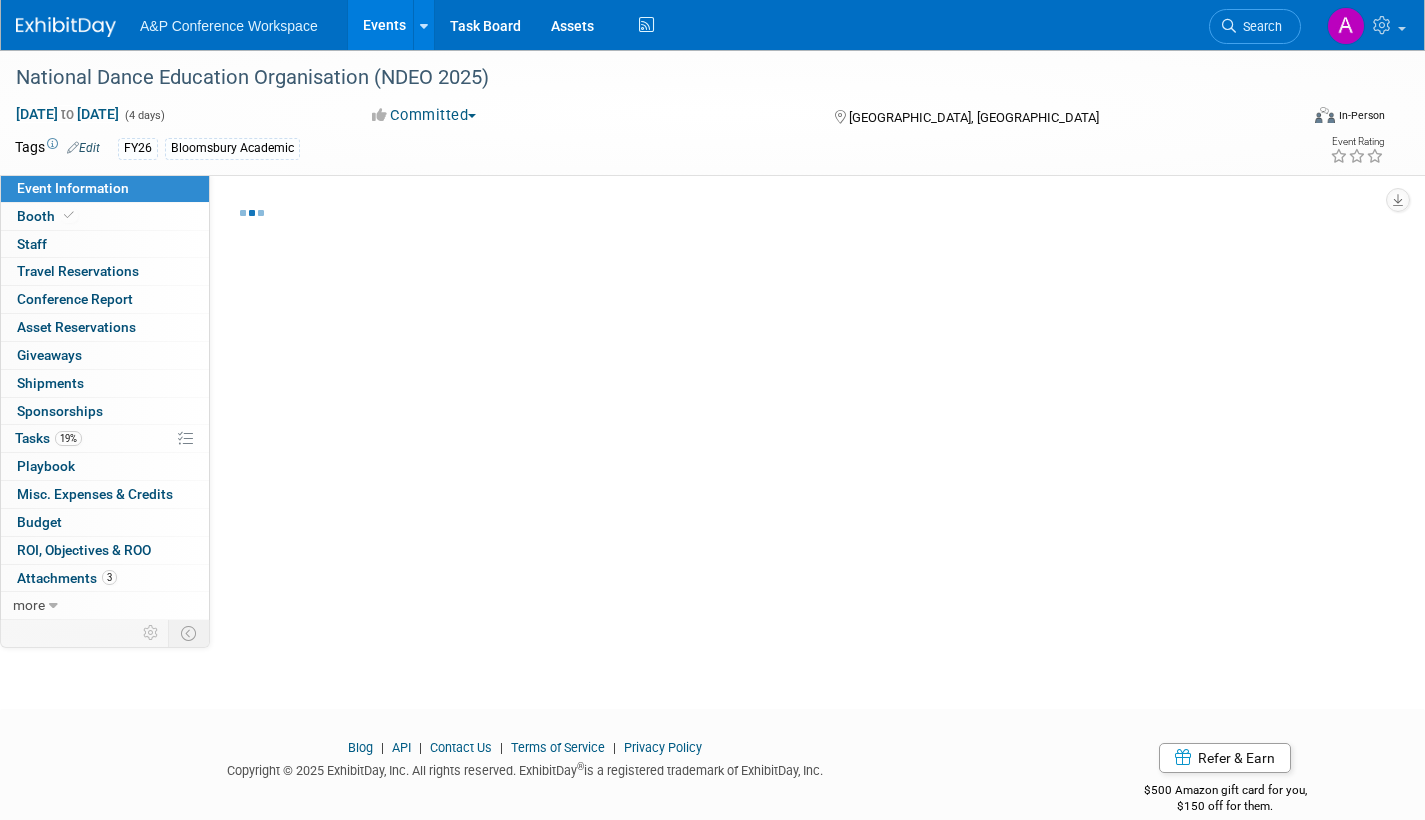 select on "[PERSON_NAME]" 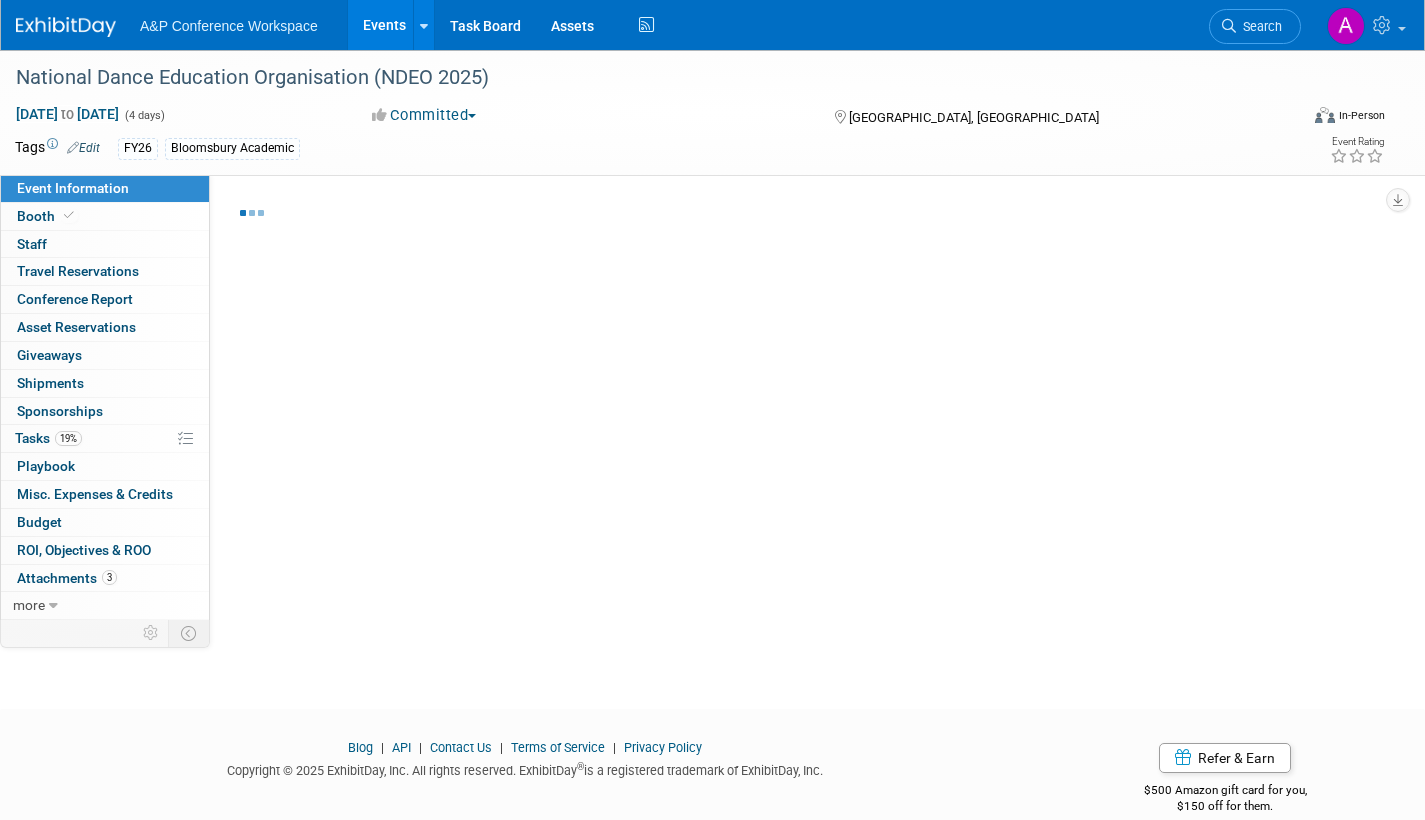select on "Networking/Commissioning" 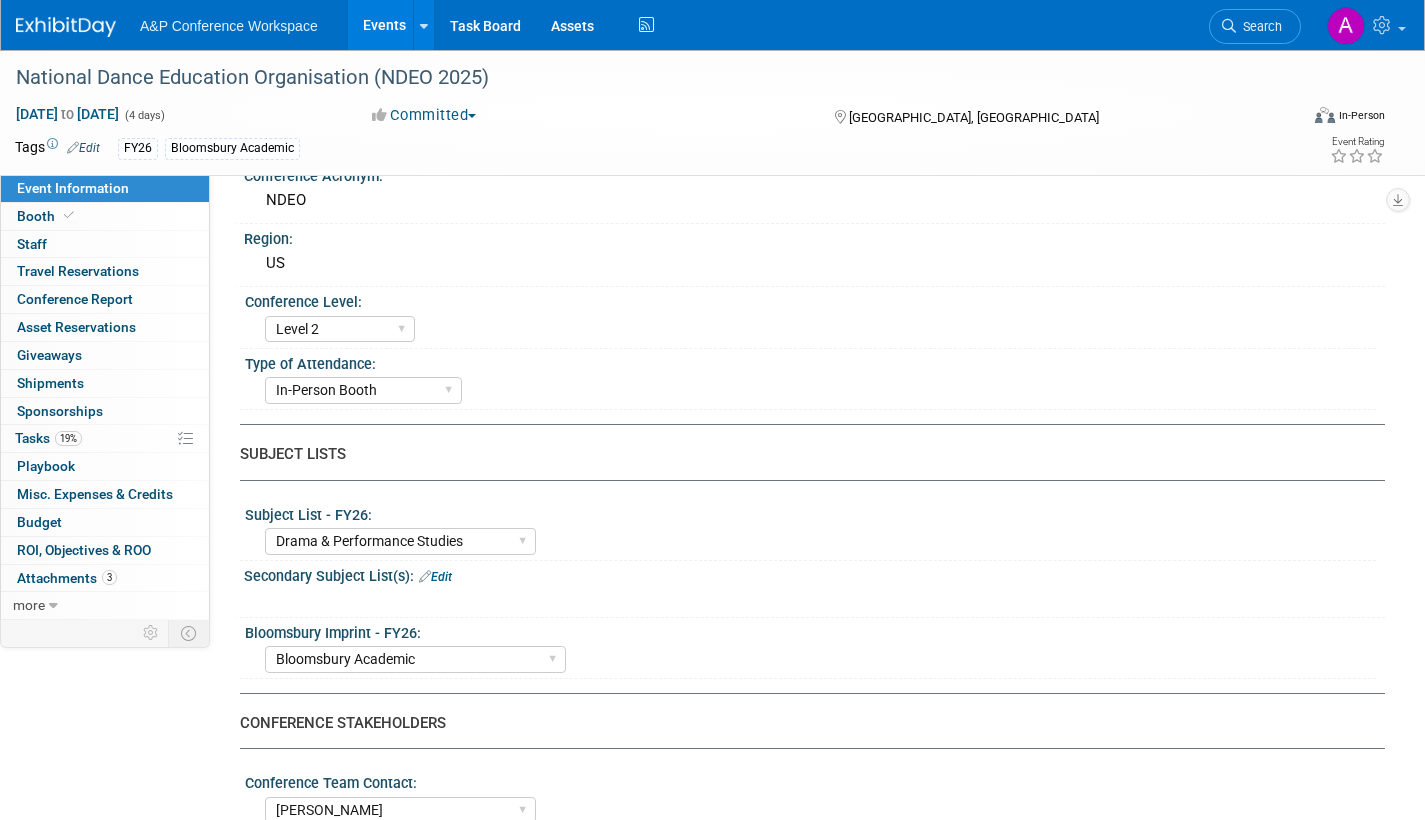 scroll, scrollTop: 0, scrollLeft: 0, axis: both 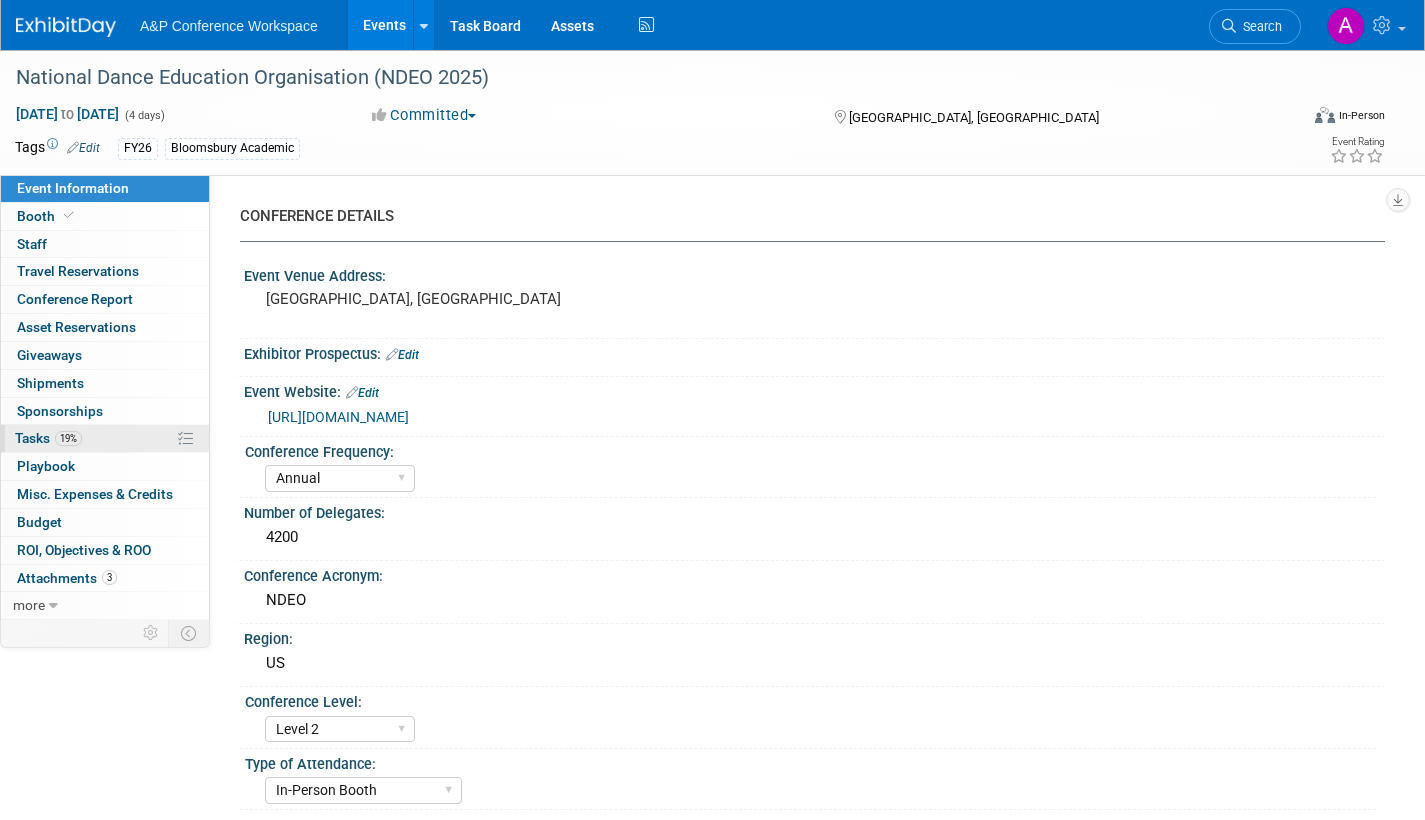 click on "Tasks 19%" at bounding box center (48, 438) 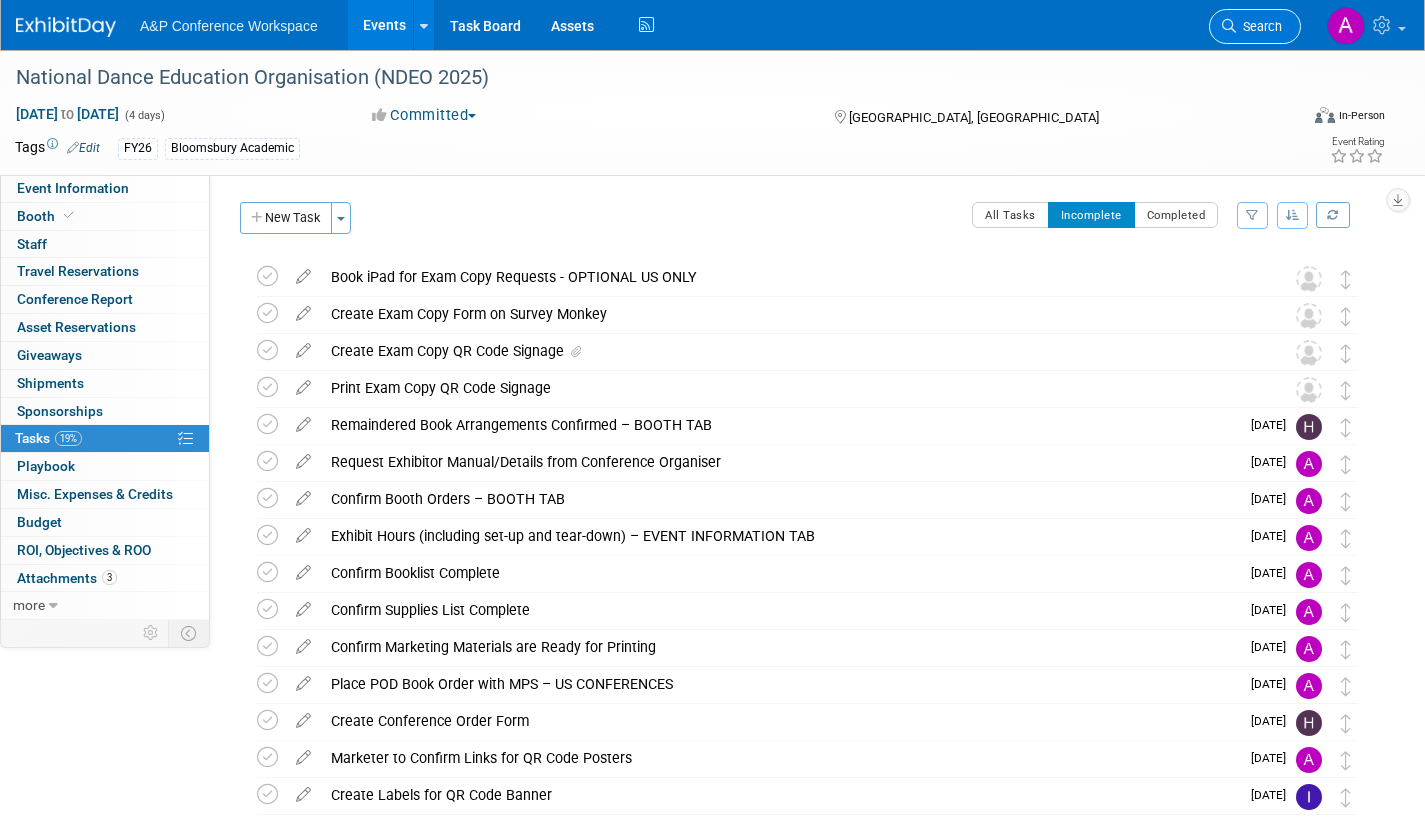 click on "Search" at bounding box center [1255, 26] 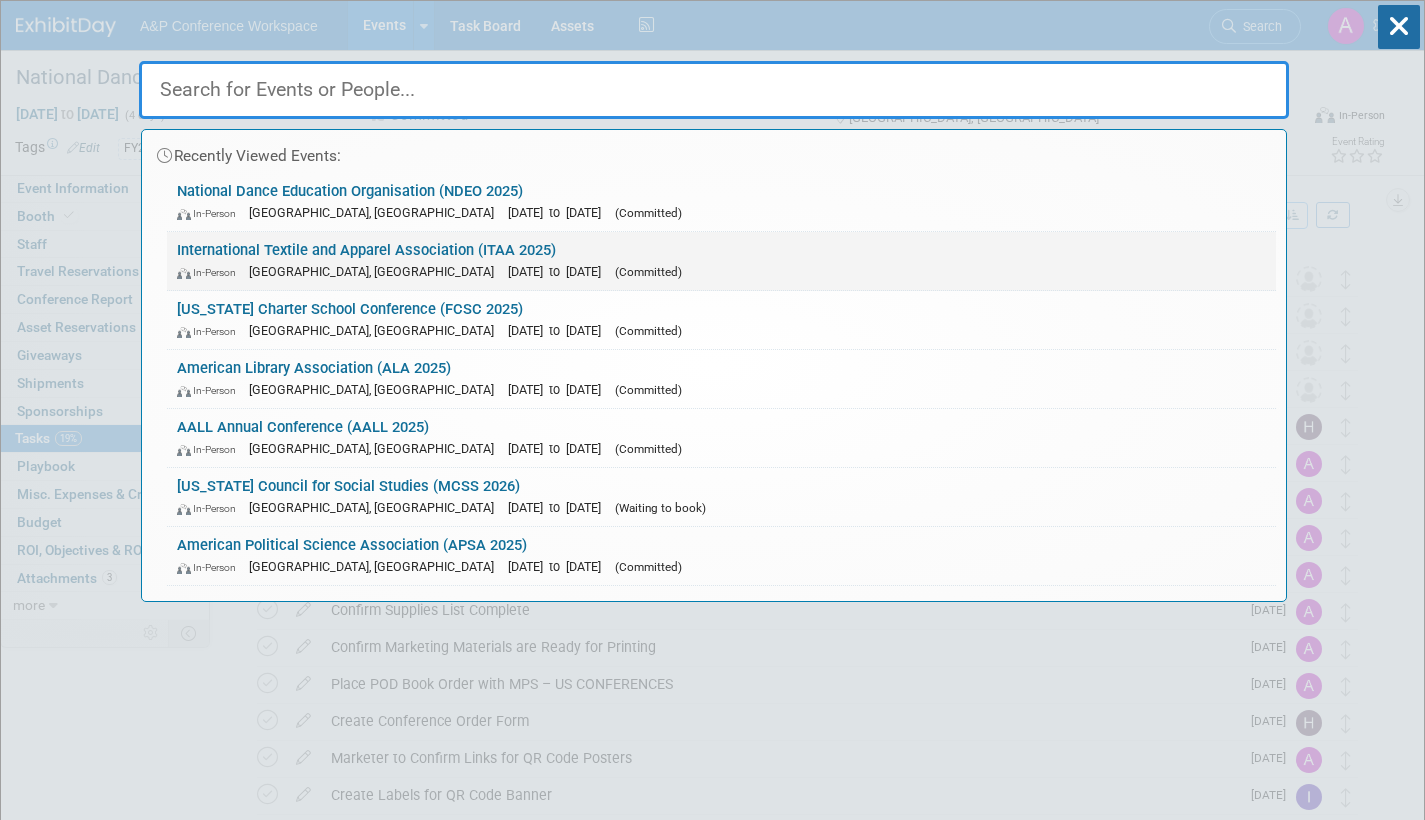 click on "International Textile and Apparel Association (ITAA 2025)
In-Person
St. Louis, MO
Nov 19, 2025  to  Nov 22, 2025
(Committed)" at bounding box center (721, 261) 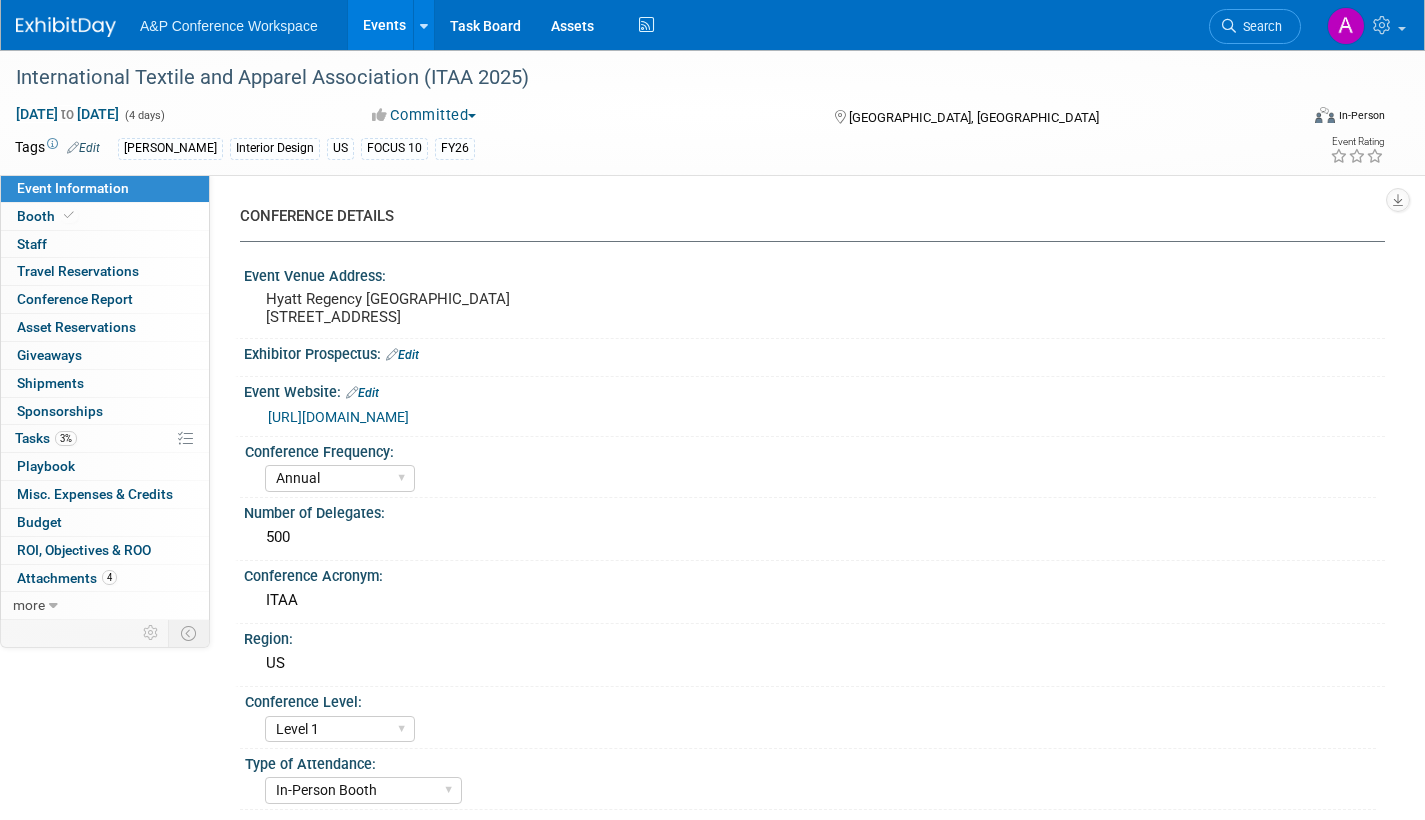 select on "Annual" 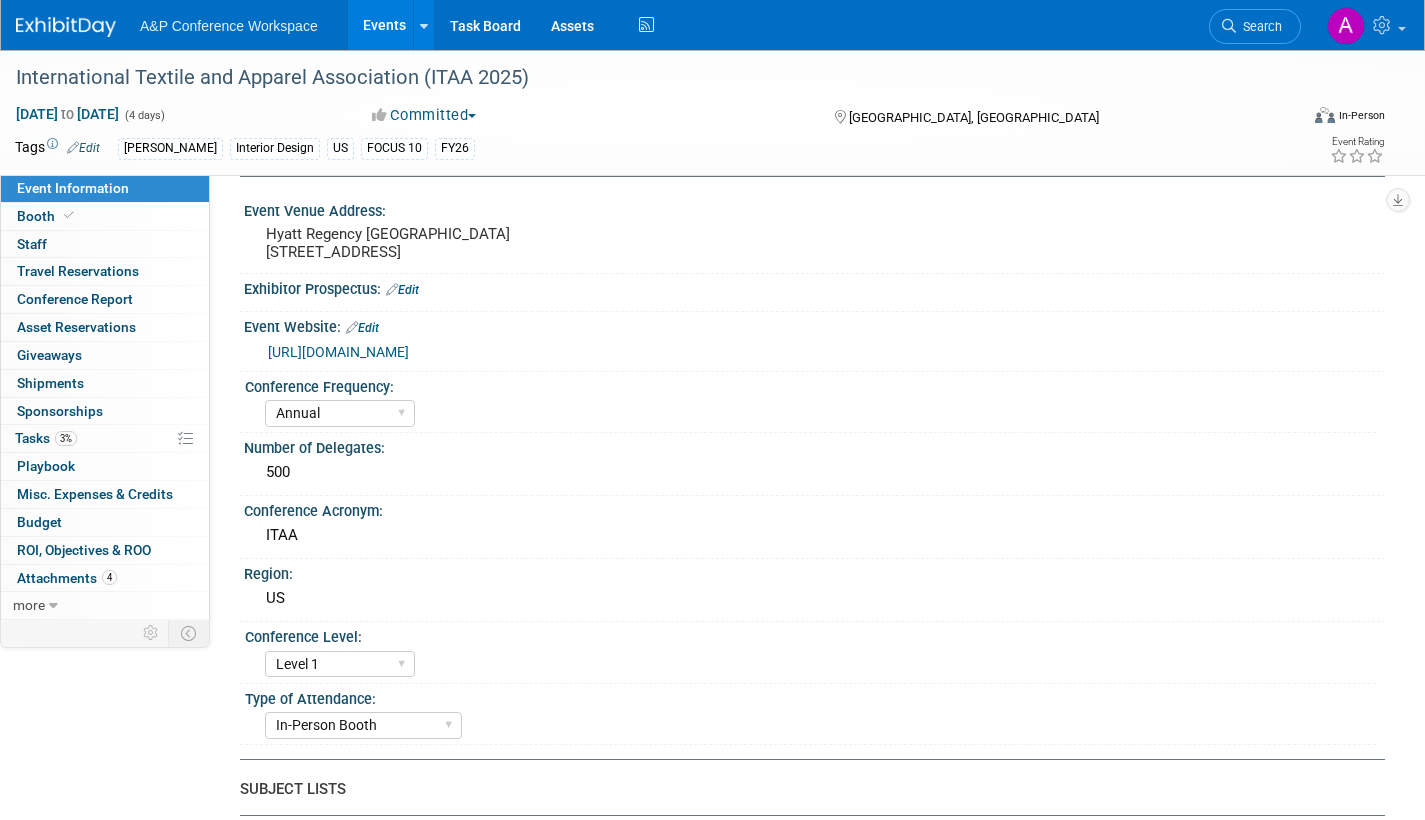 scroll, scrollTop: 100, scrollLeft: 0, axis: vertical 